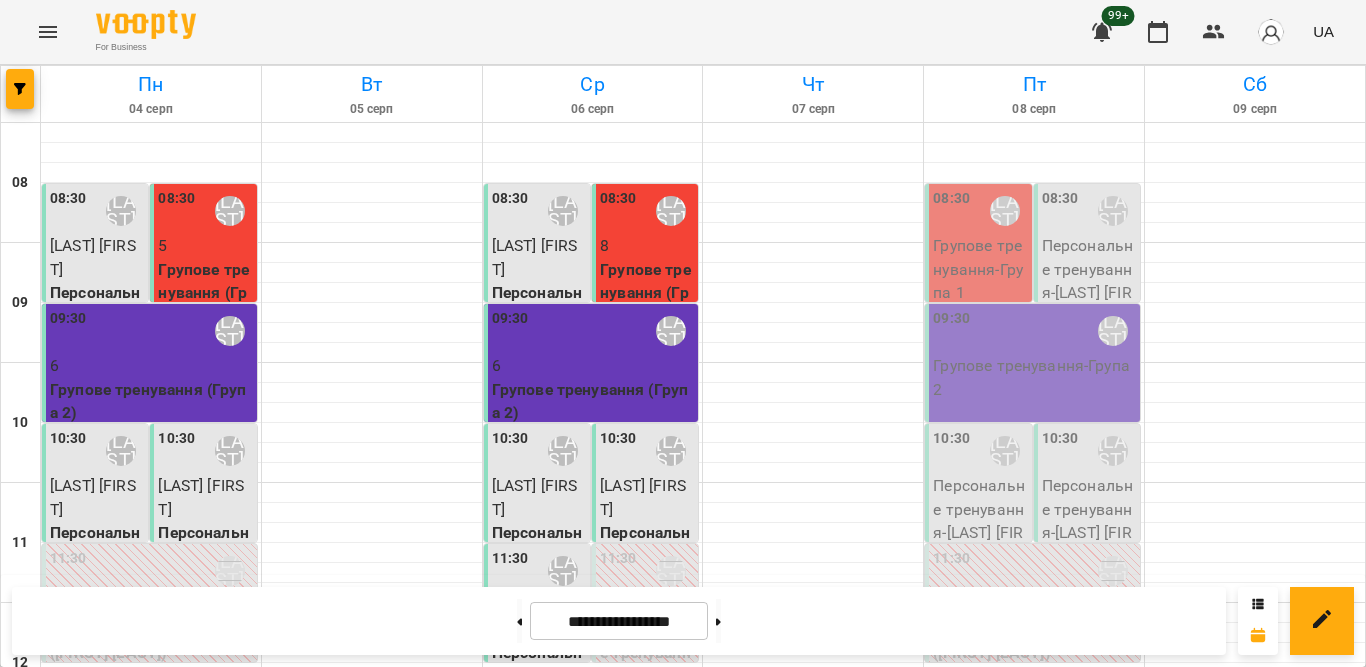 scroll, scrollTop: 0, scrollLeft: 0, axis: both 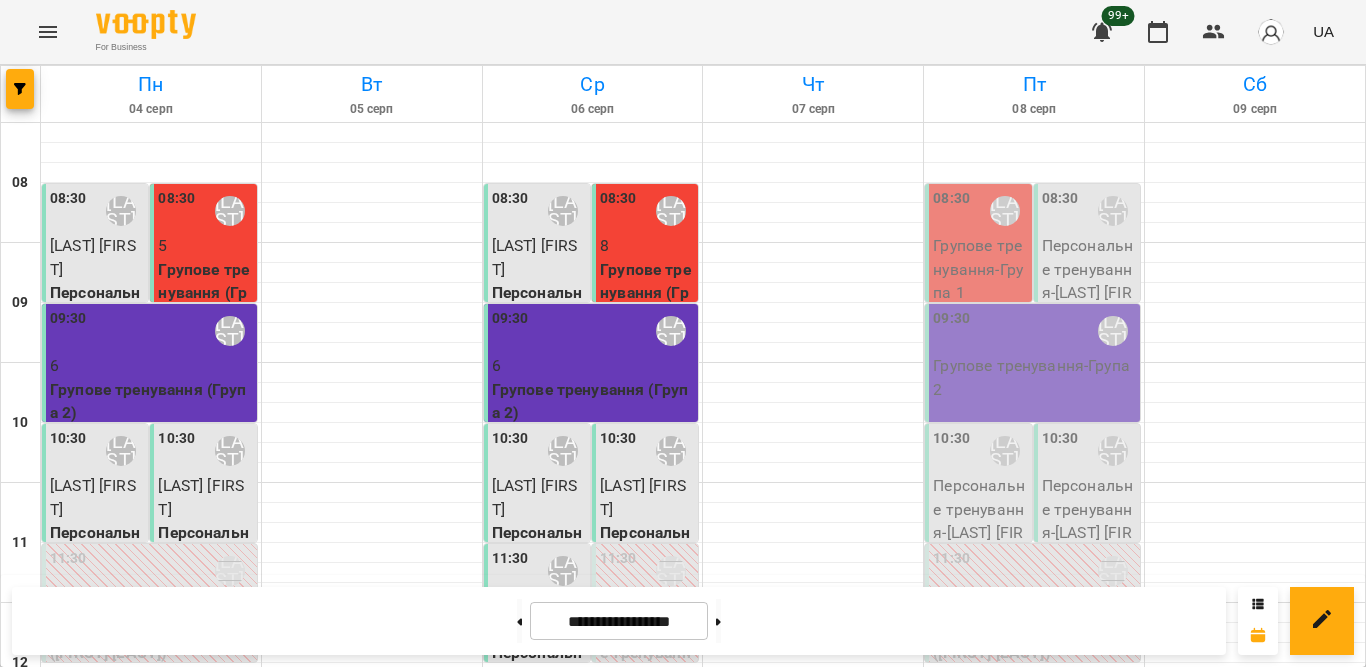 click on "18:30 [FIRST] [LAST]-[LAST]" at bounding box center (593, 1411) 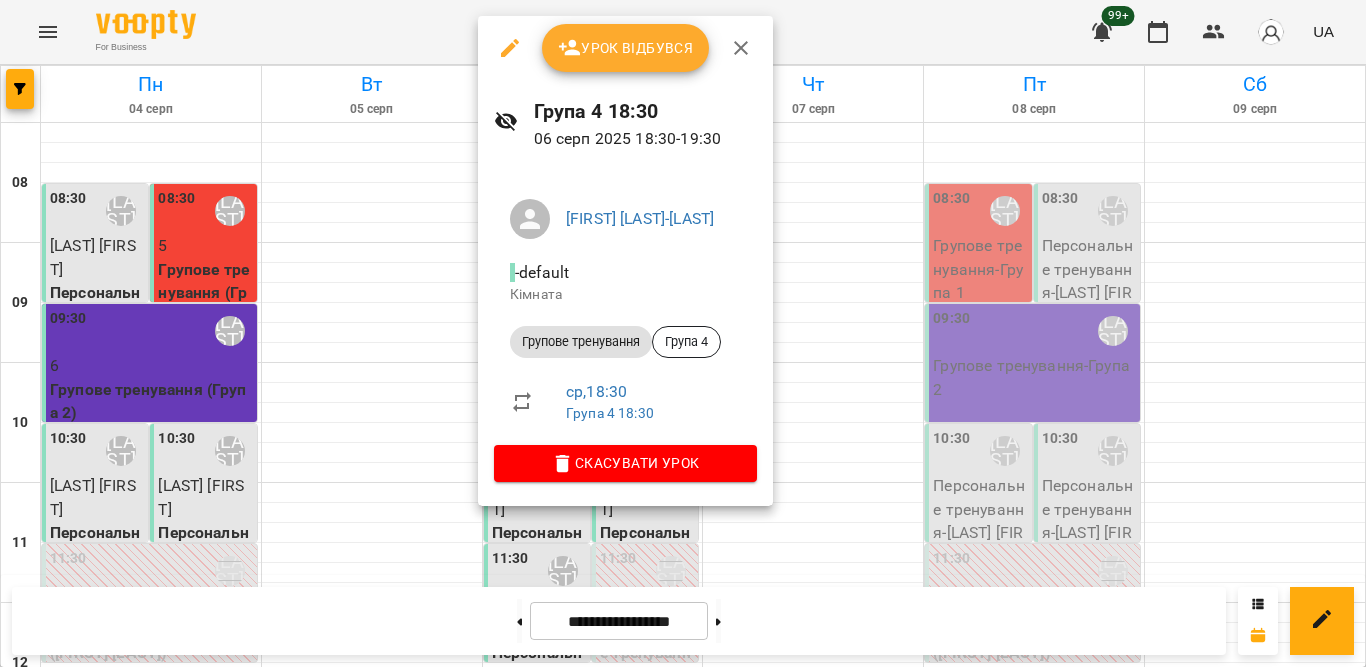 click on "Урок відбувся" at bounding box center [626, 48] 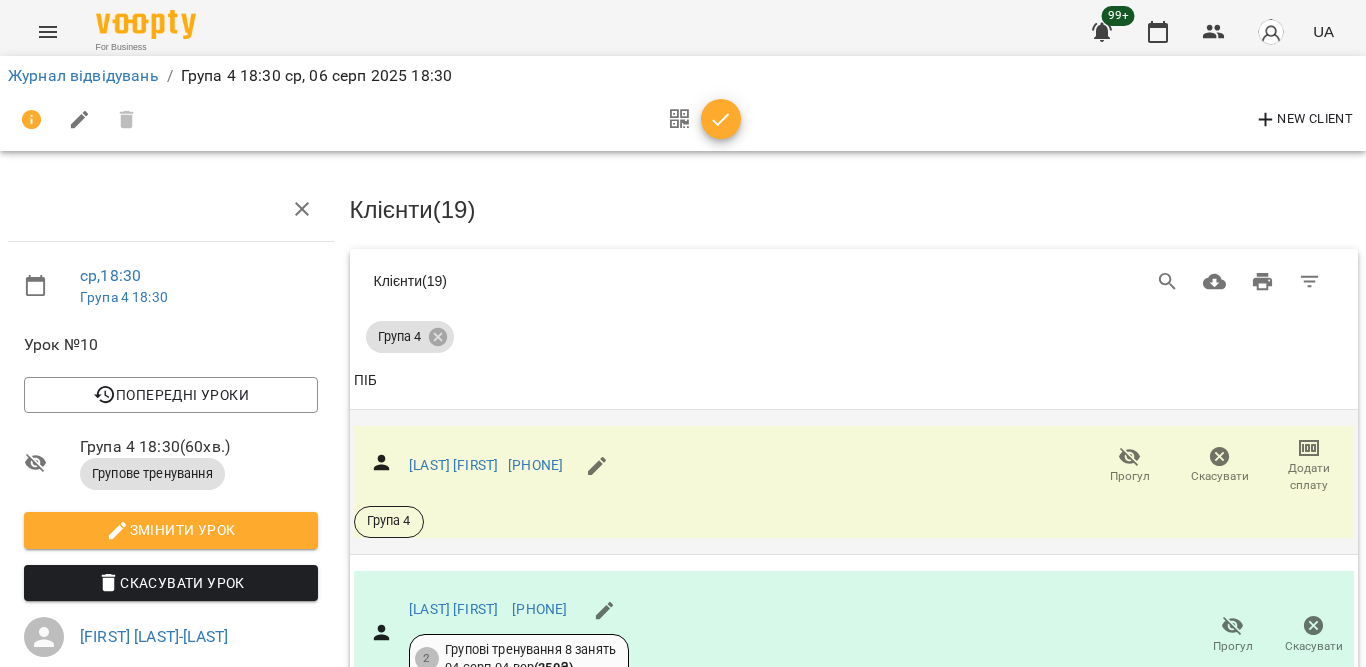 scroll, scrollTop: 100, scrollLeft: 0, axis: vertical 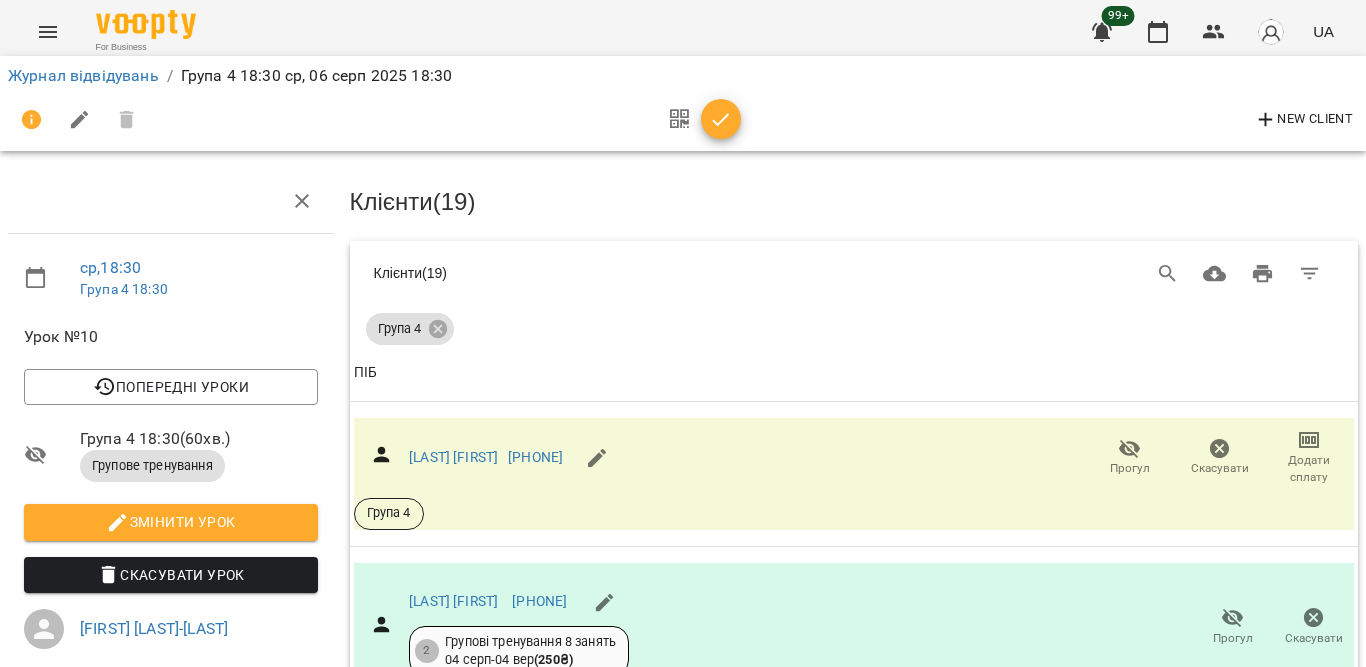 click 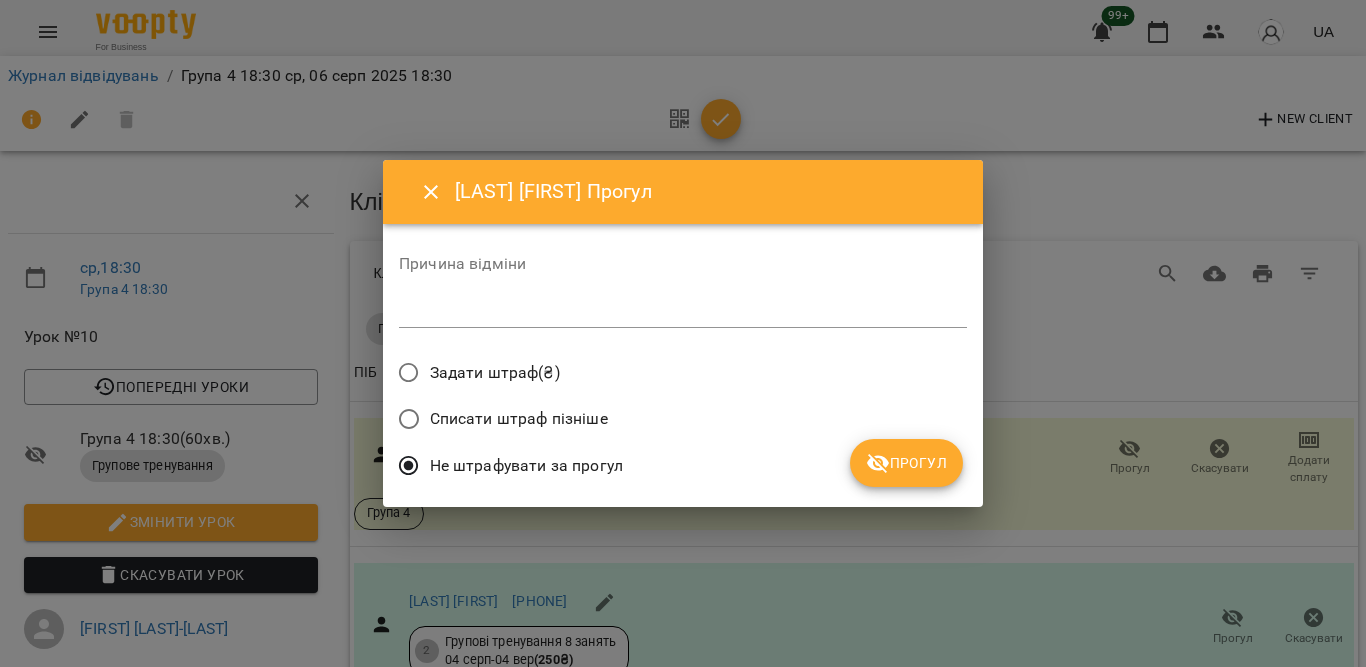 click on "Прогул" at bounding box center (906, 463) 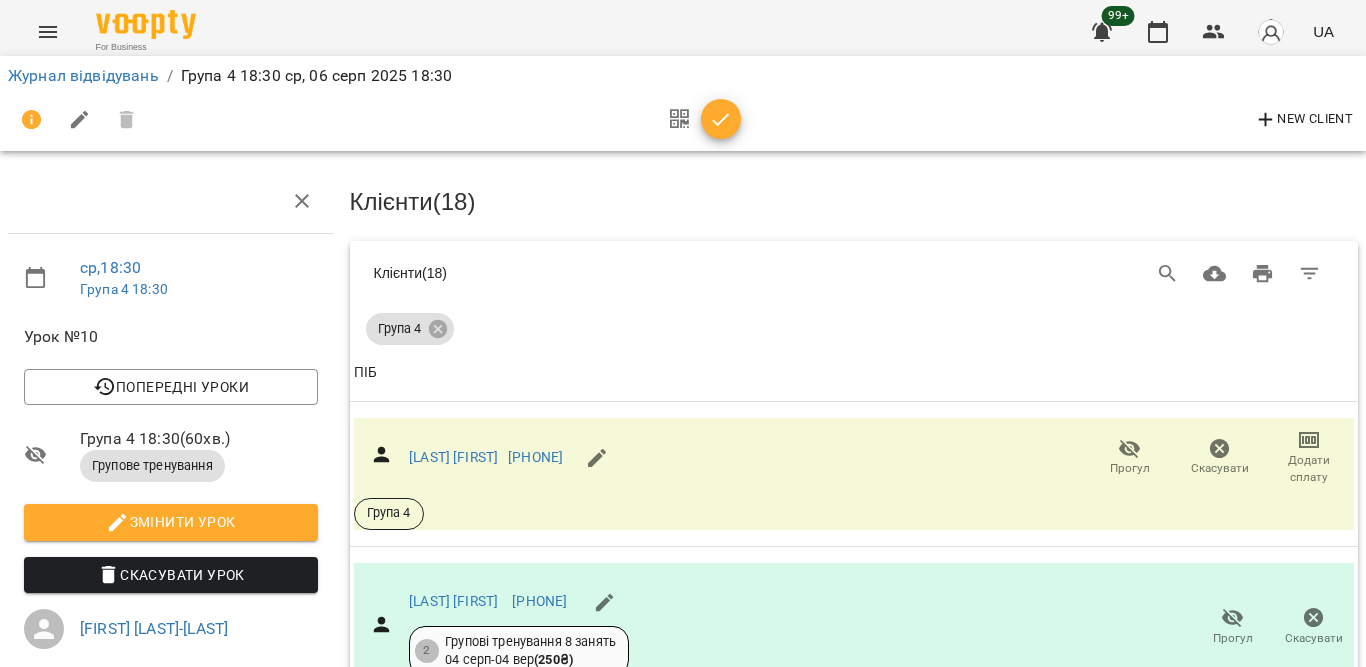 scroll, scrollTop: 689, scrollLeft: 0, axis: vertical 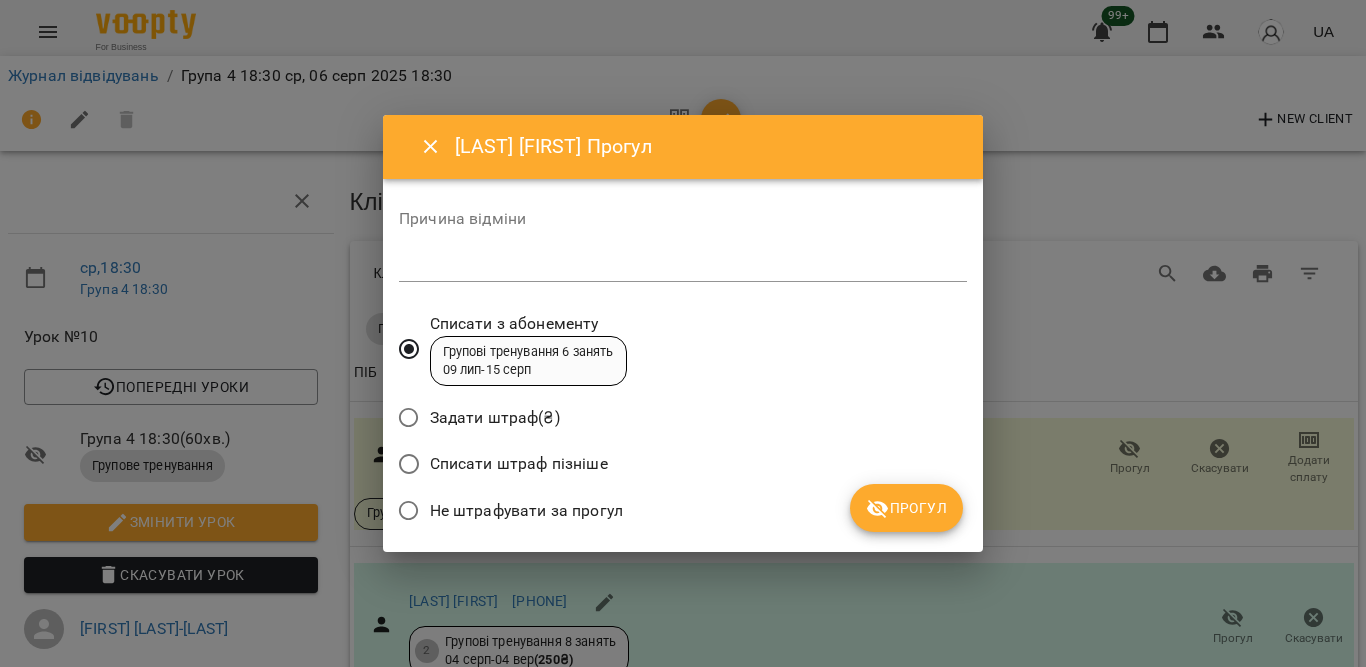 click on "Не штрафувати за прогул" at bounding box center [526, 511] 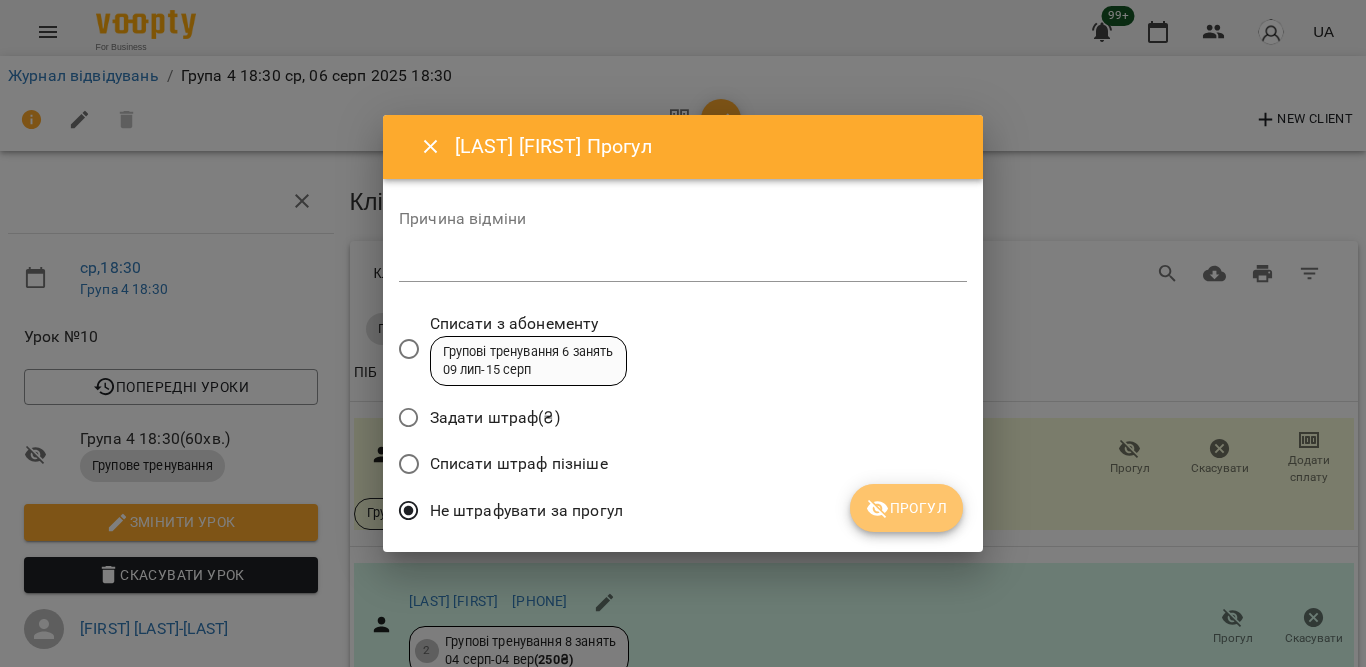 click 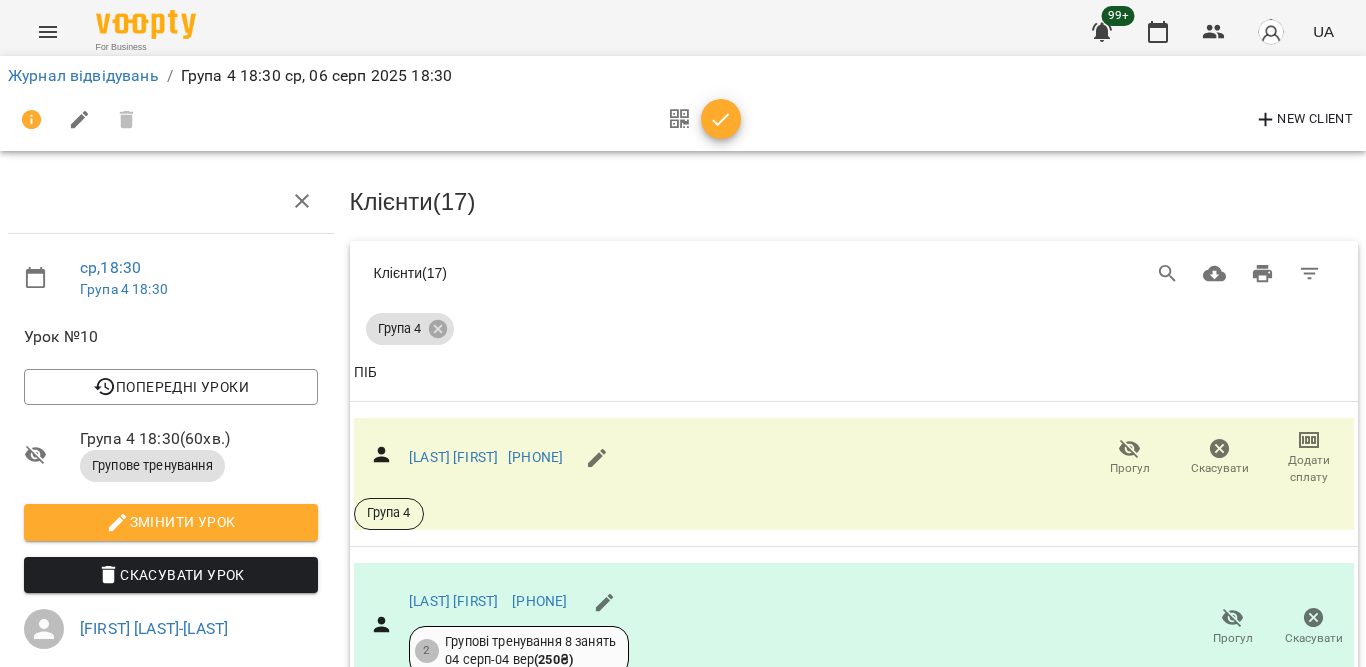 scroll, scrollTop: 1566, scrollLeft: 0, axis: vertical 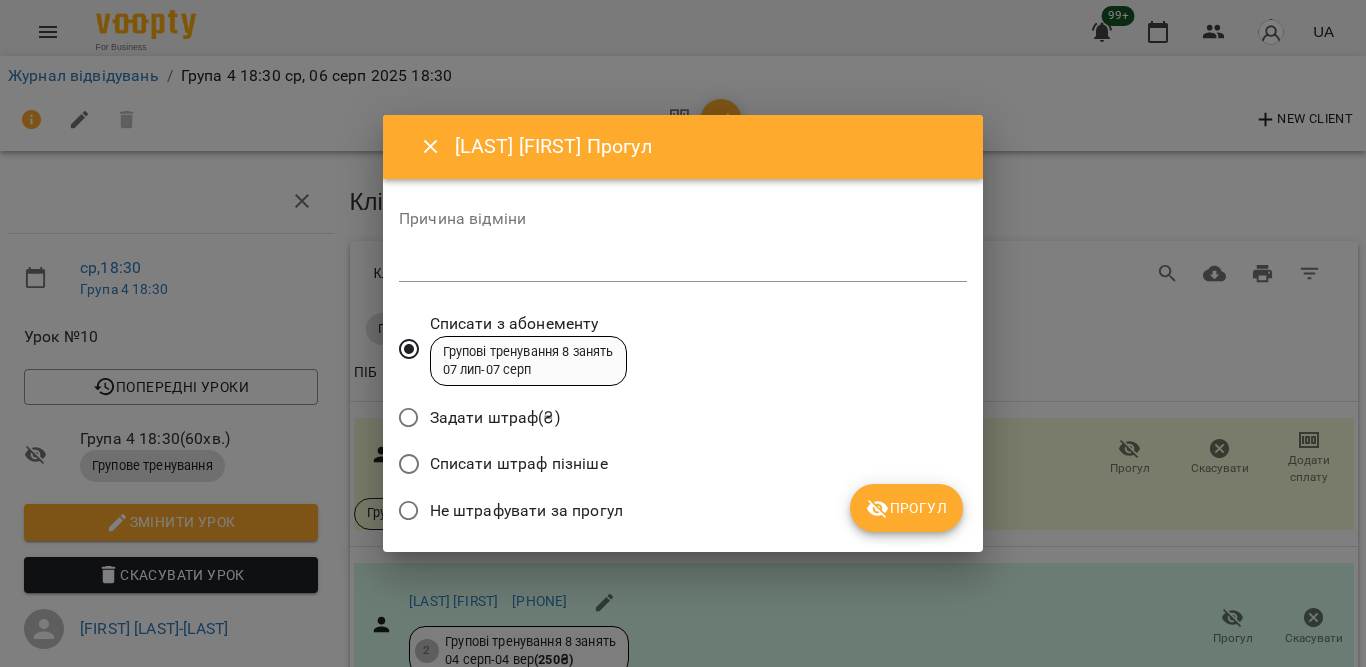 drag, startPoint x: 532, startPoint y: 509, endPoint x: 582, endPoint y: 504, distance: 50.24938 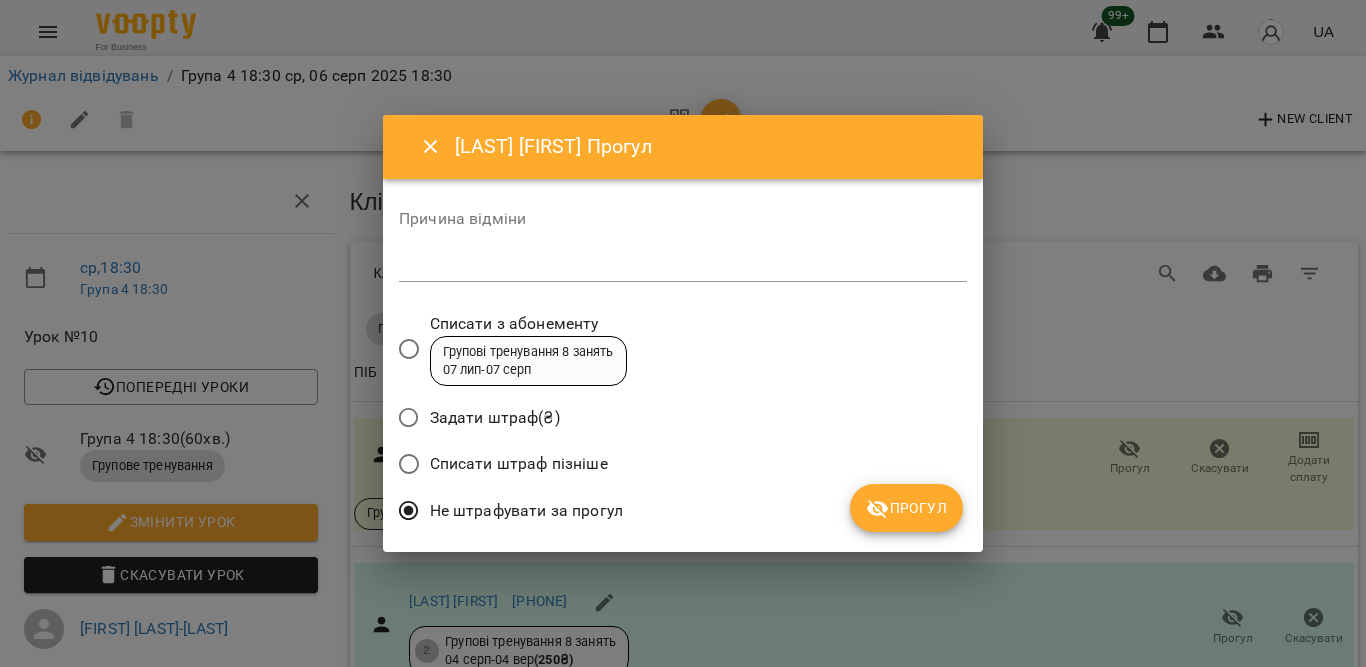 click on "Прогул" at bounding box center (906, 508) 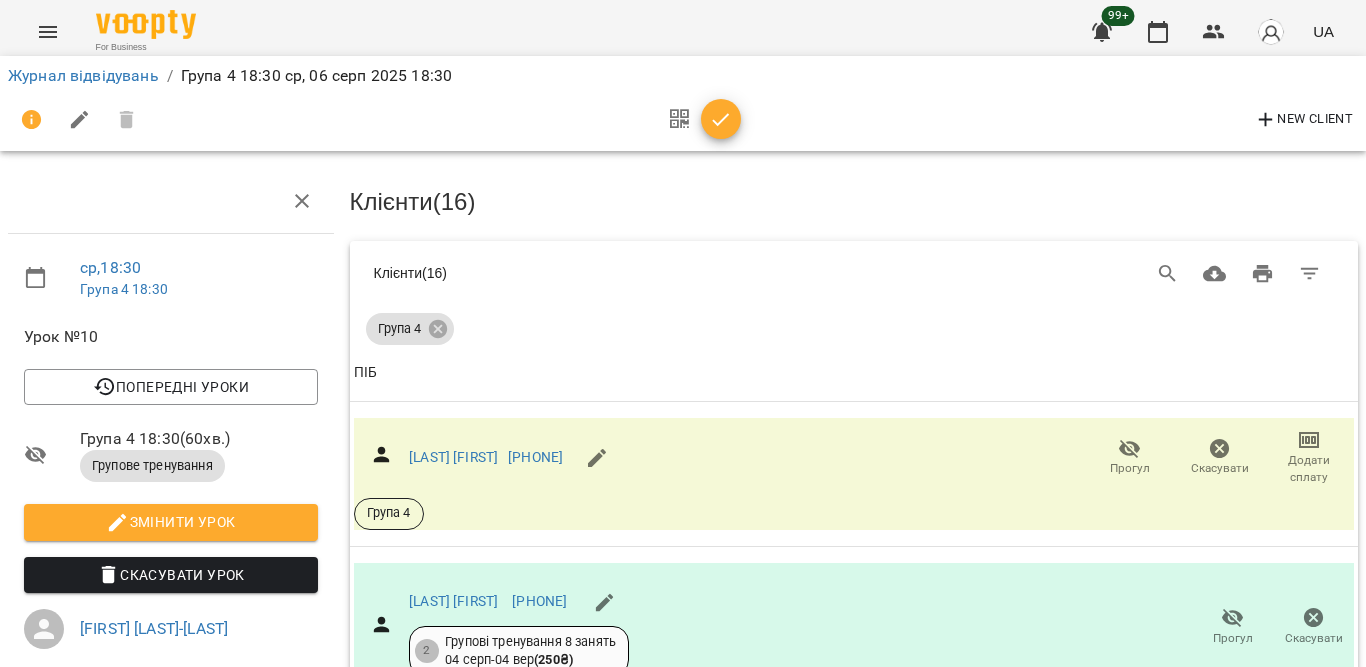 scroll, scrollTop: 2047, scrollLeft: 0, axis: vertical 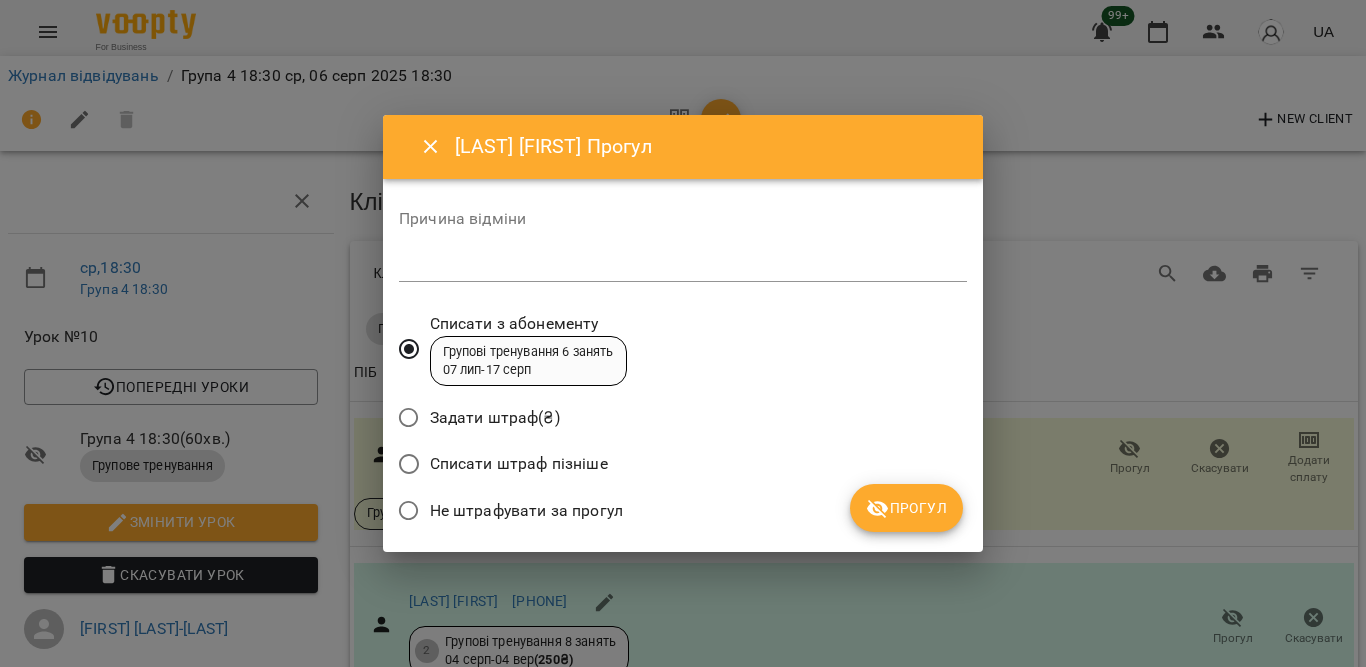 click on "Не штрафувати за прогул" at bounding box center (526, 511) 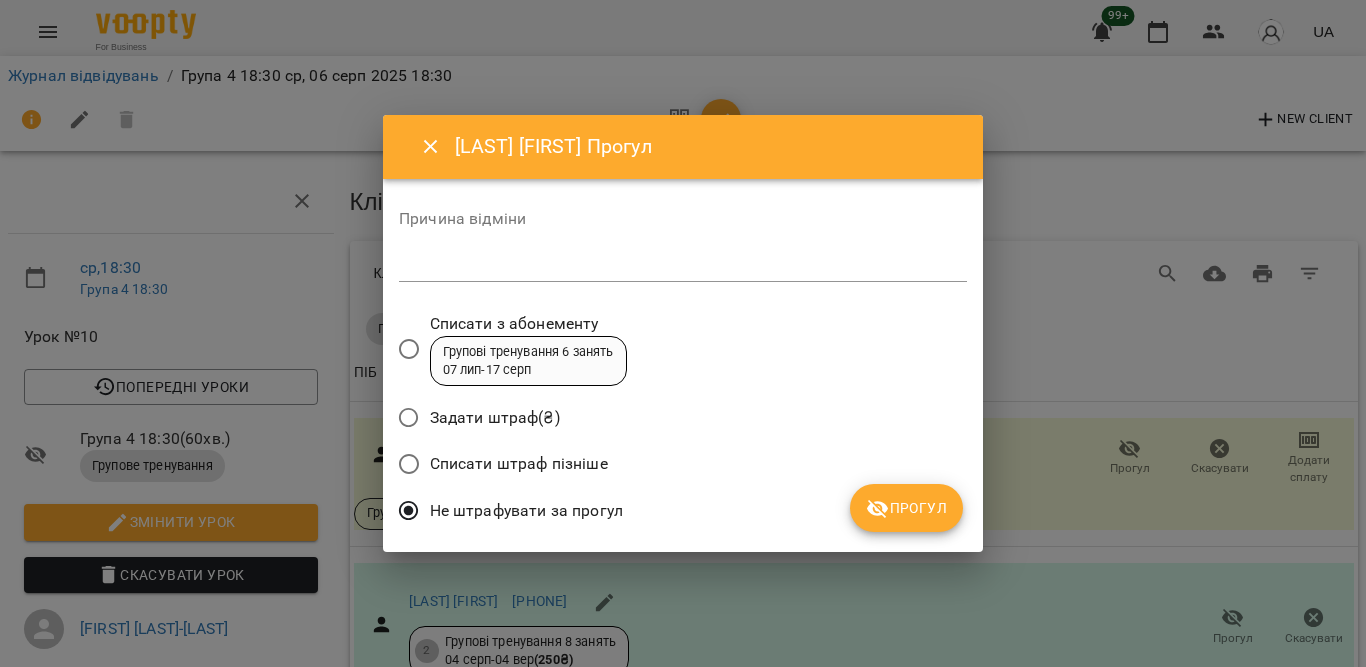 click 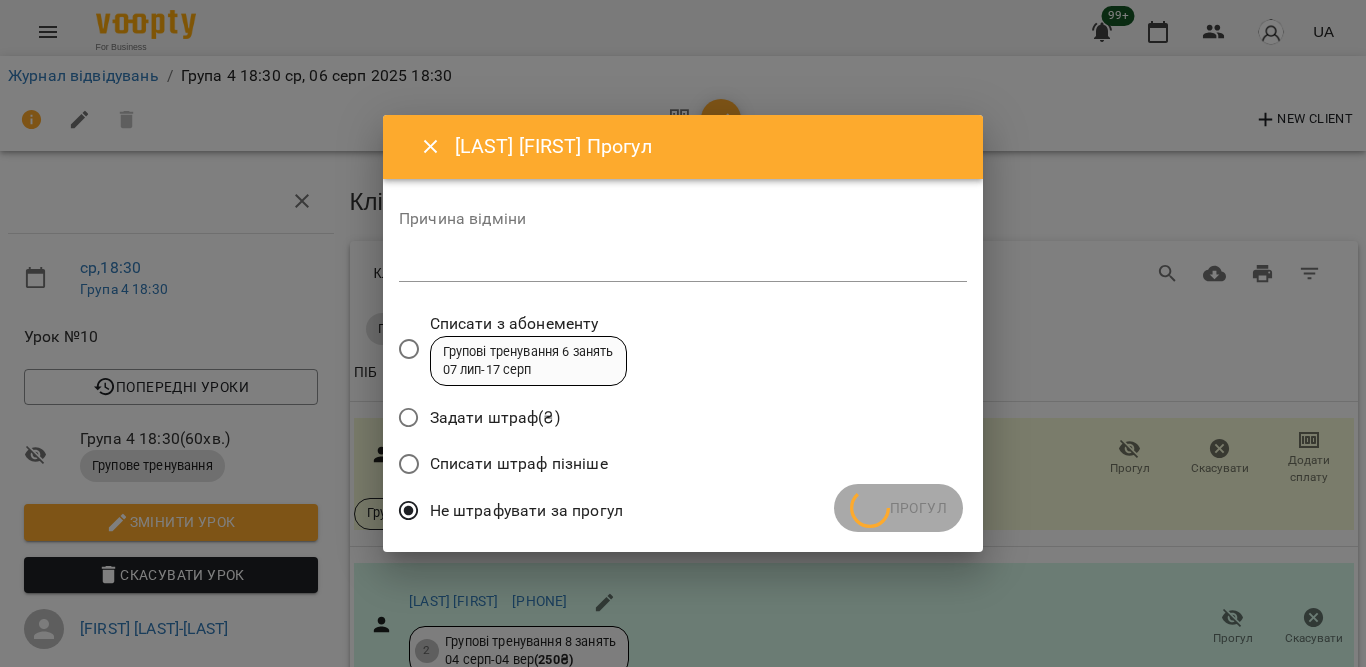 scroll, scrollTop: 3223, scrollLeft: 0, axis: vertical 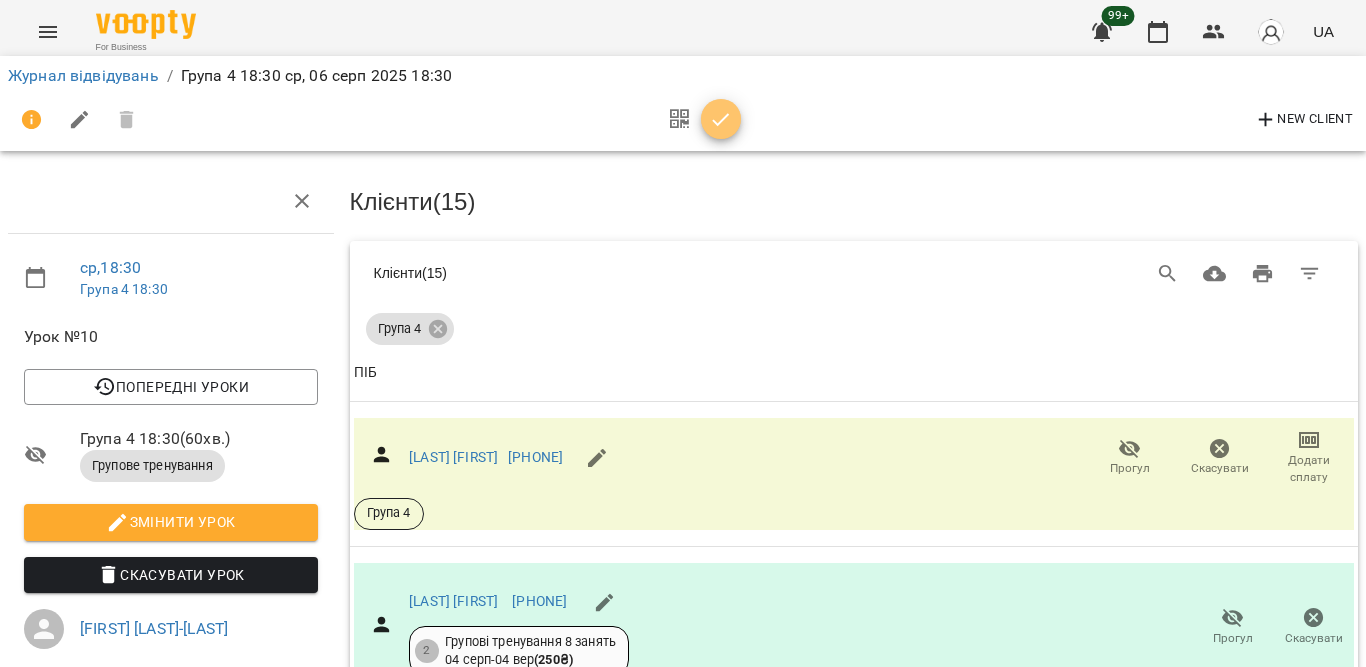 click 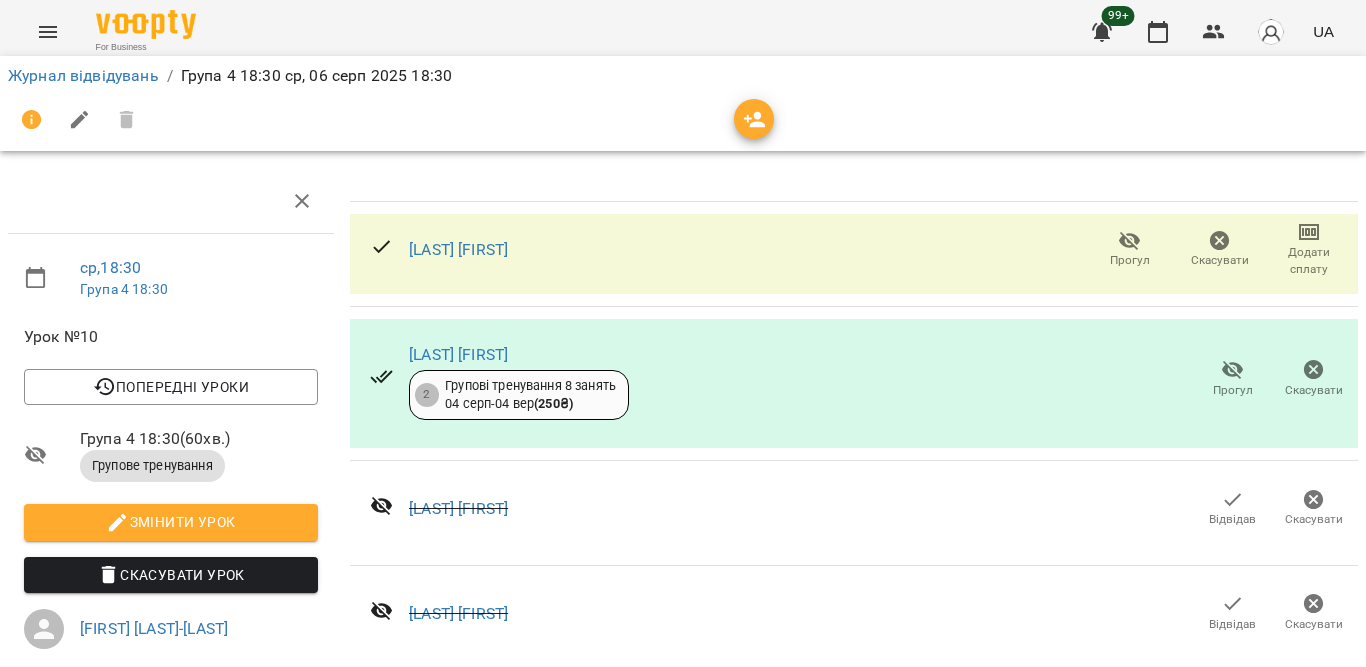 scroll, scrollTop: 2263, scrollLeft: 0, axis: vertical 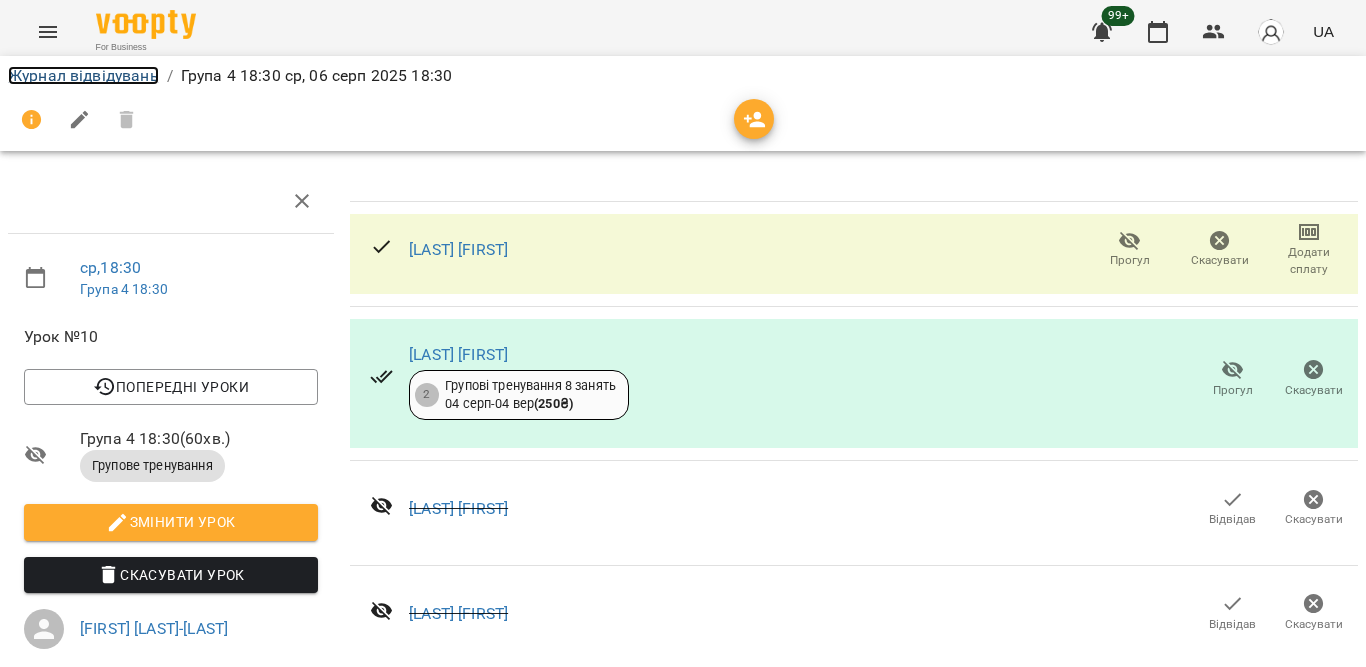 click on "Журнал відвідувань" at bounding box center [83, 75] 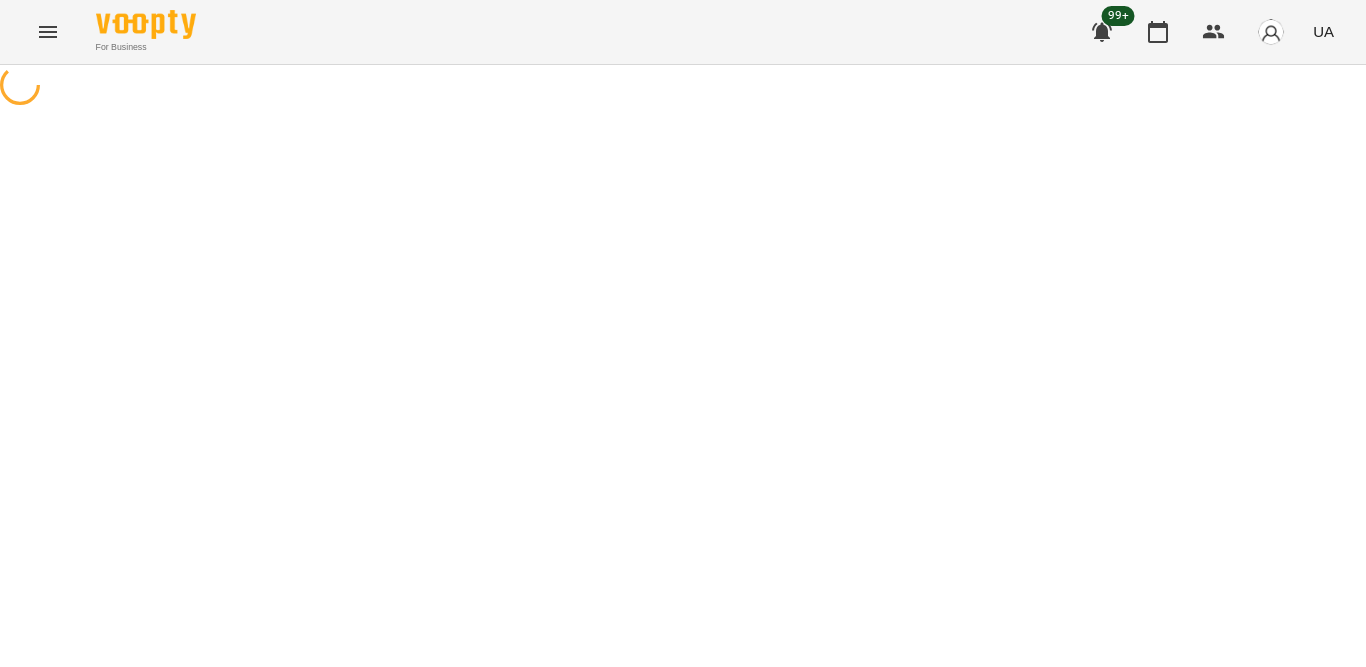 scroll, scrollTop: 0, scrollLeft: 0, axis: both 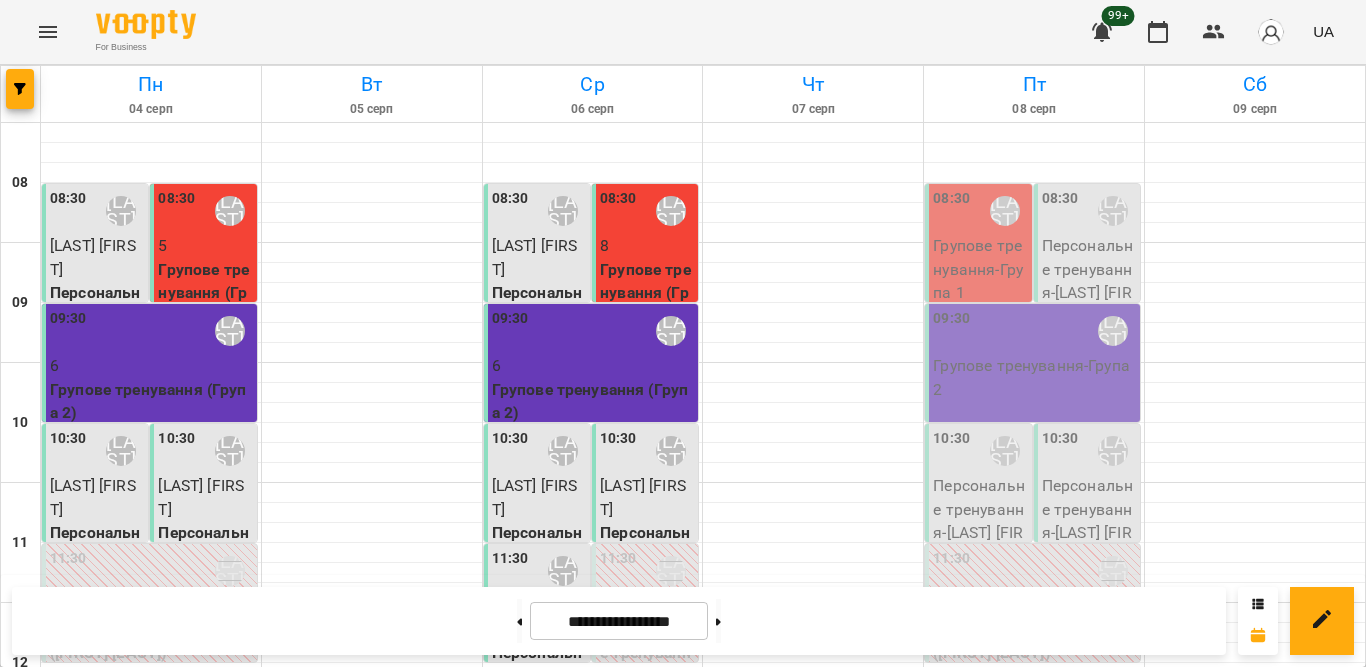 click on "18:30 [FIRST] [LAST]-[LAST]" at bounding box center [593, 1411] 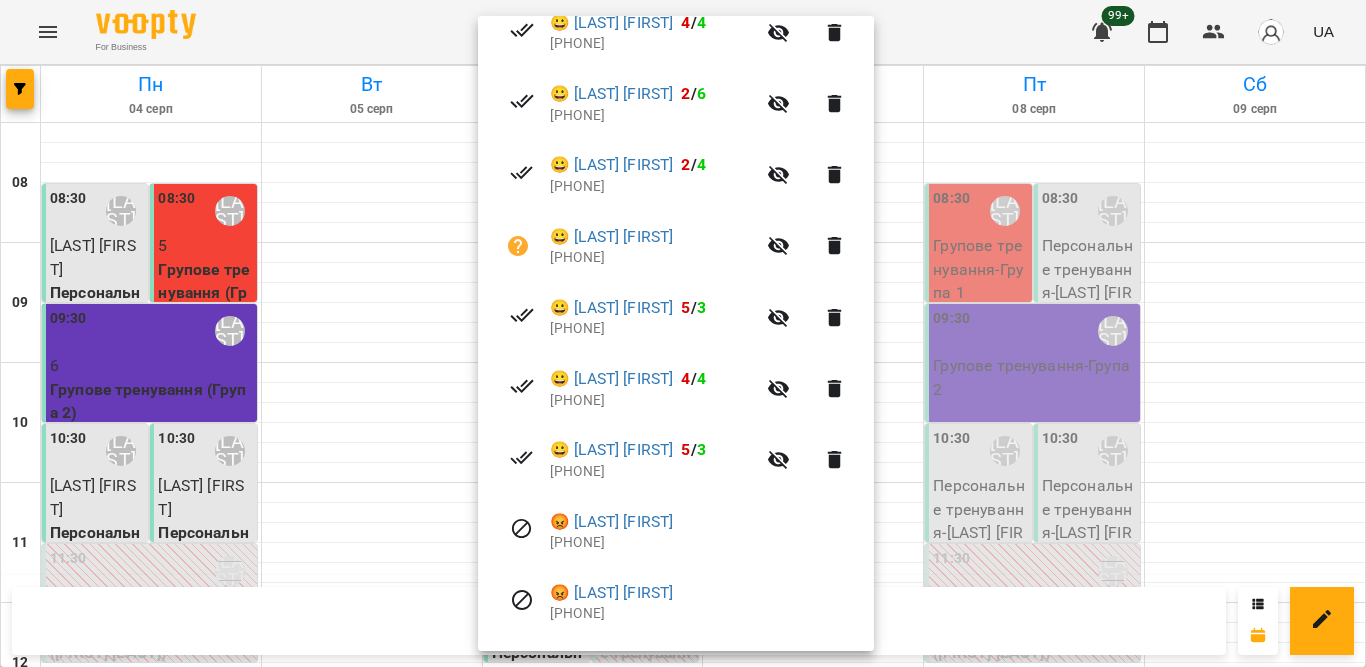 scroll, scrollTop: 1042, scrollLeft: 0, axis: vertical 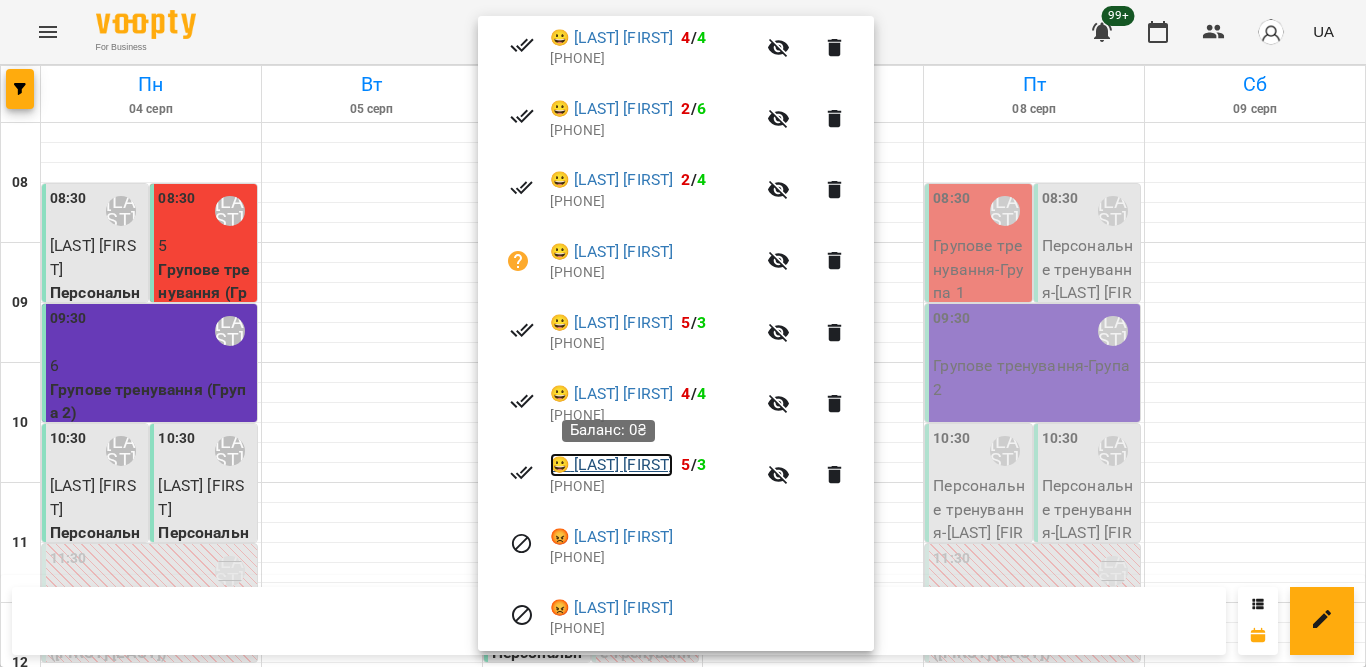 click on "😀   [LAST] [FIRST]" at bounding box center (611, 465) 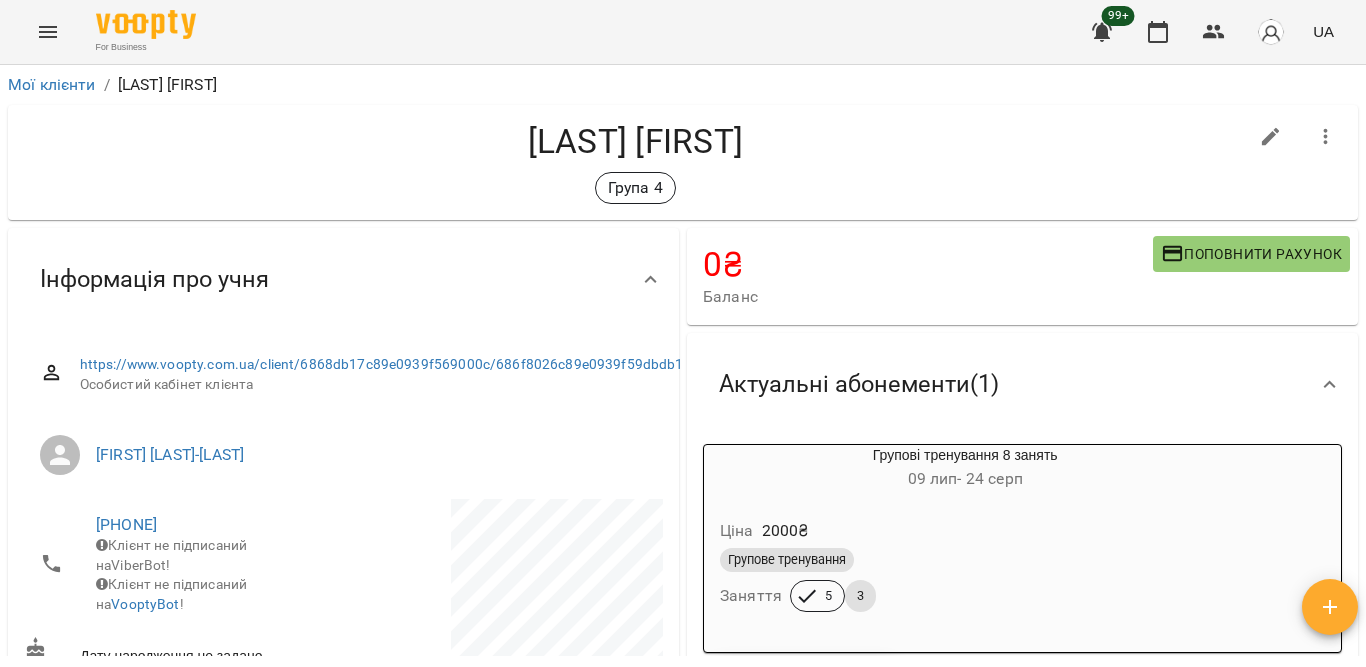 click on "09 лип  -   24 серп" at bounding box center (965, 479) 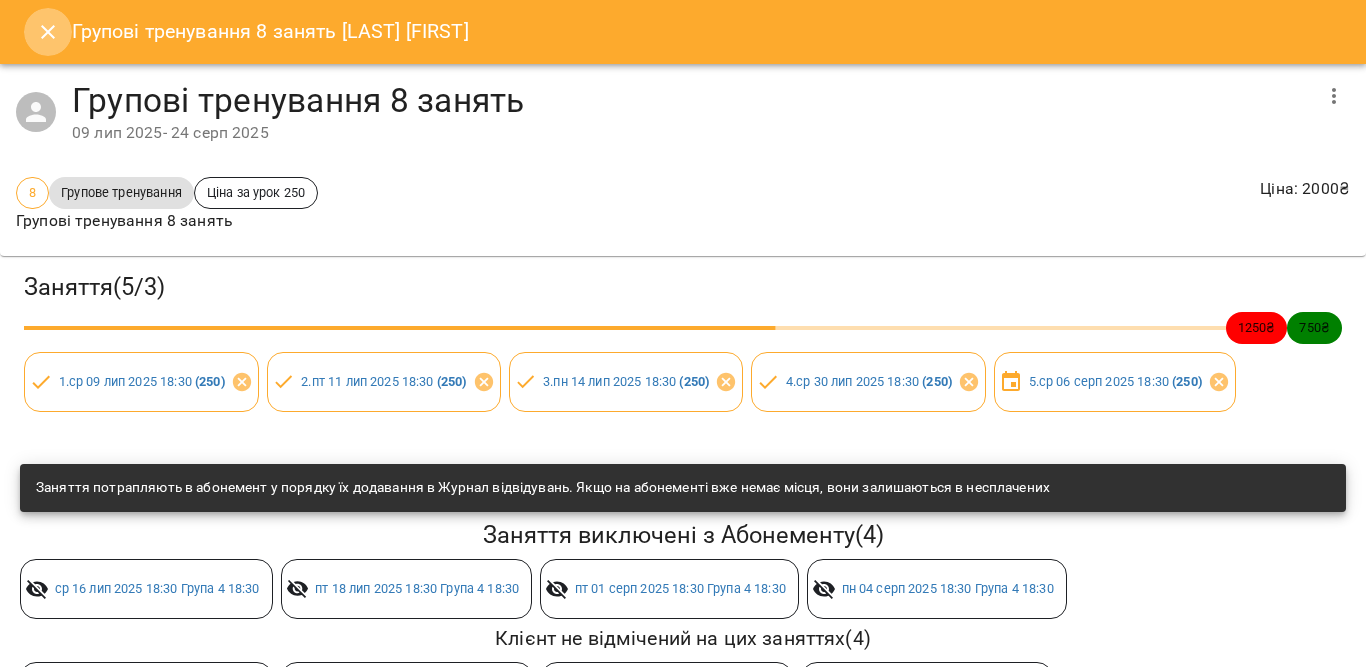 click 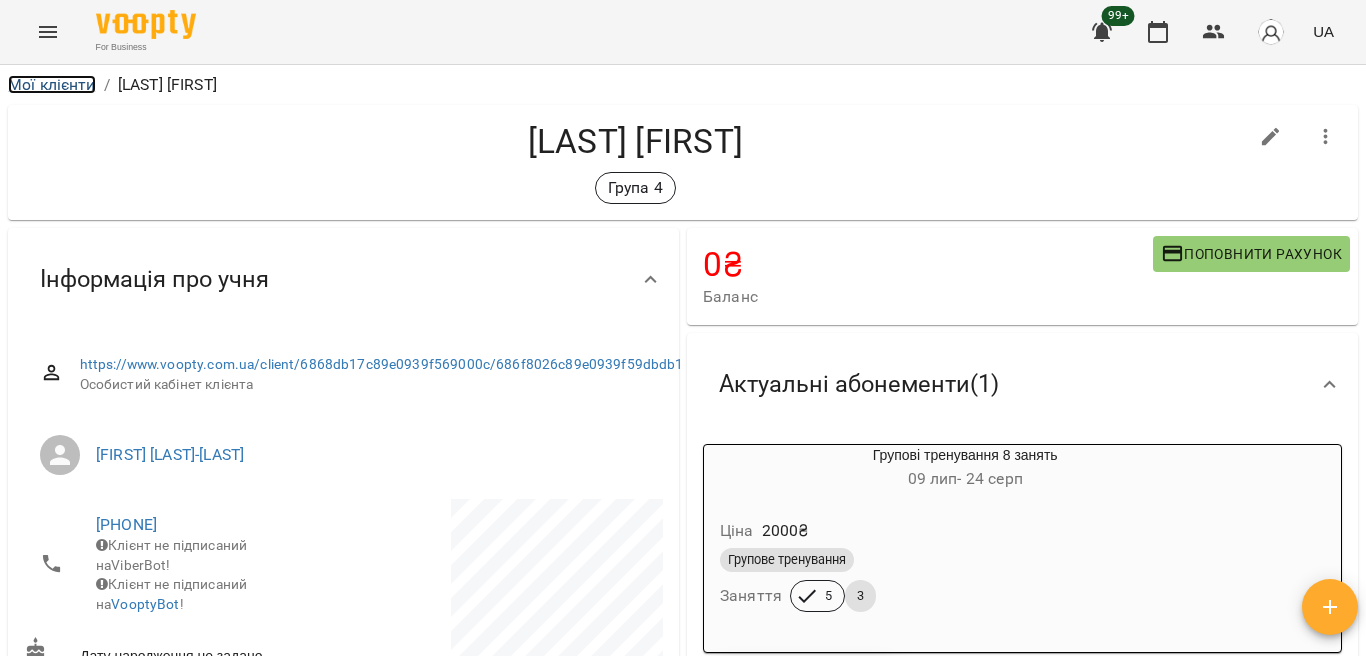 click on "Мої клієнти" at bounding box center [52, 84] 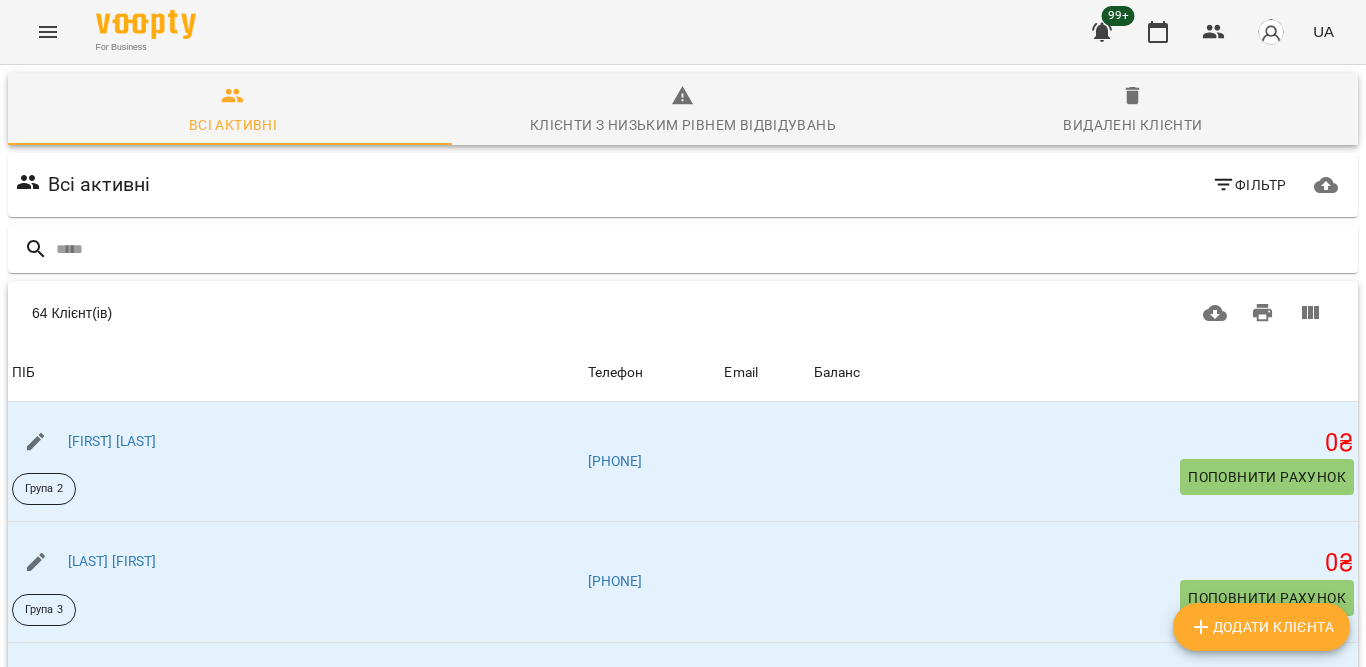 scroll, scrollTop: 300, scrollLeft: 0, axis: vertical 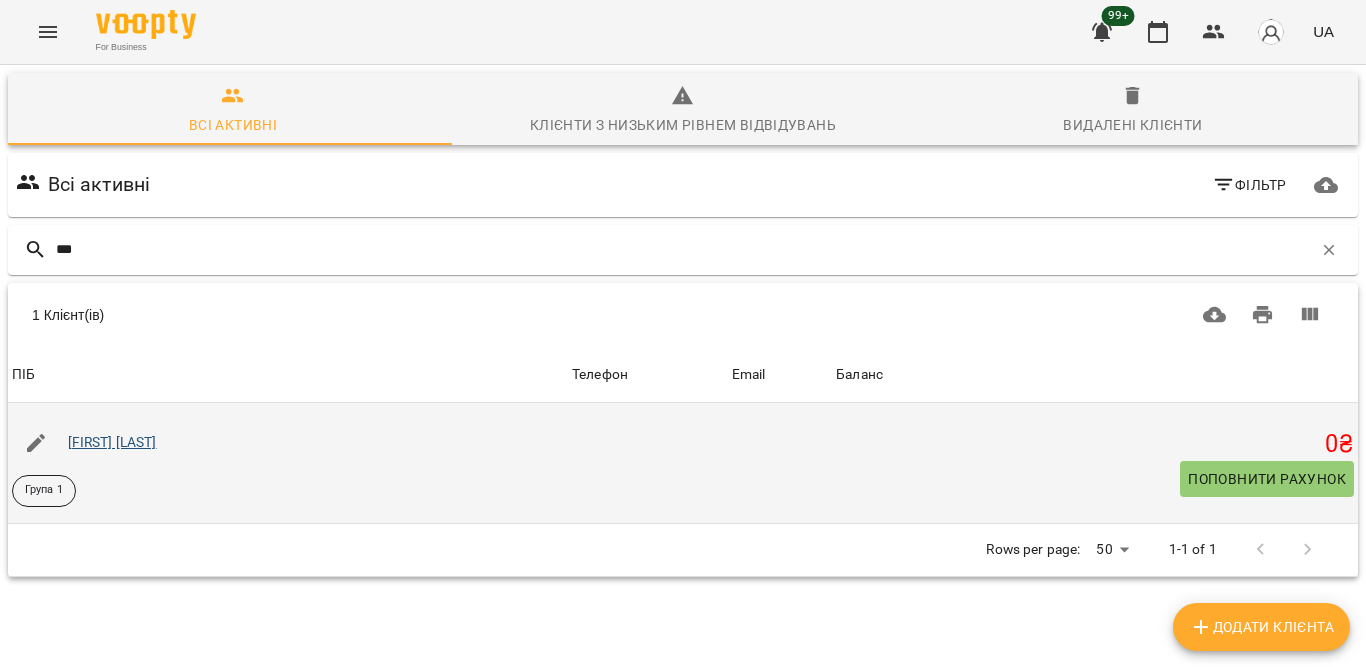 type on "***" 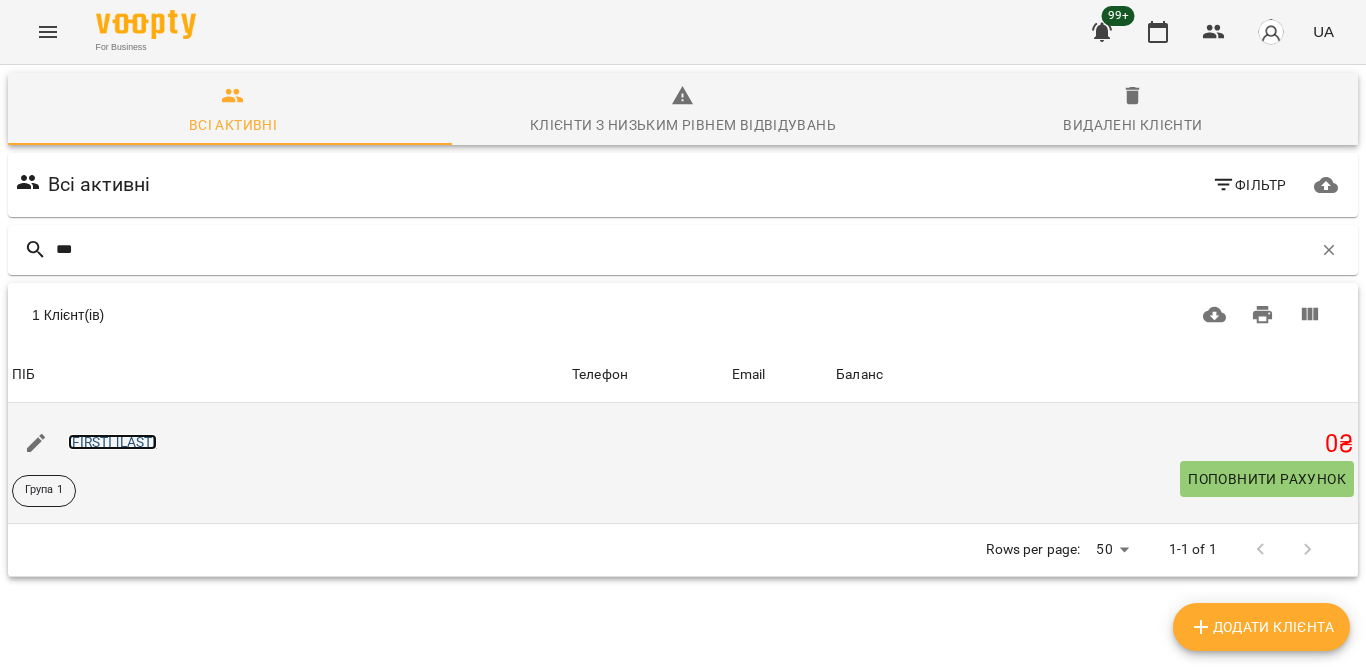 click on "[FIRST] [LAST]" at bounding box center [112, 442] 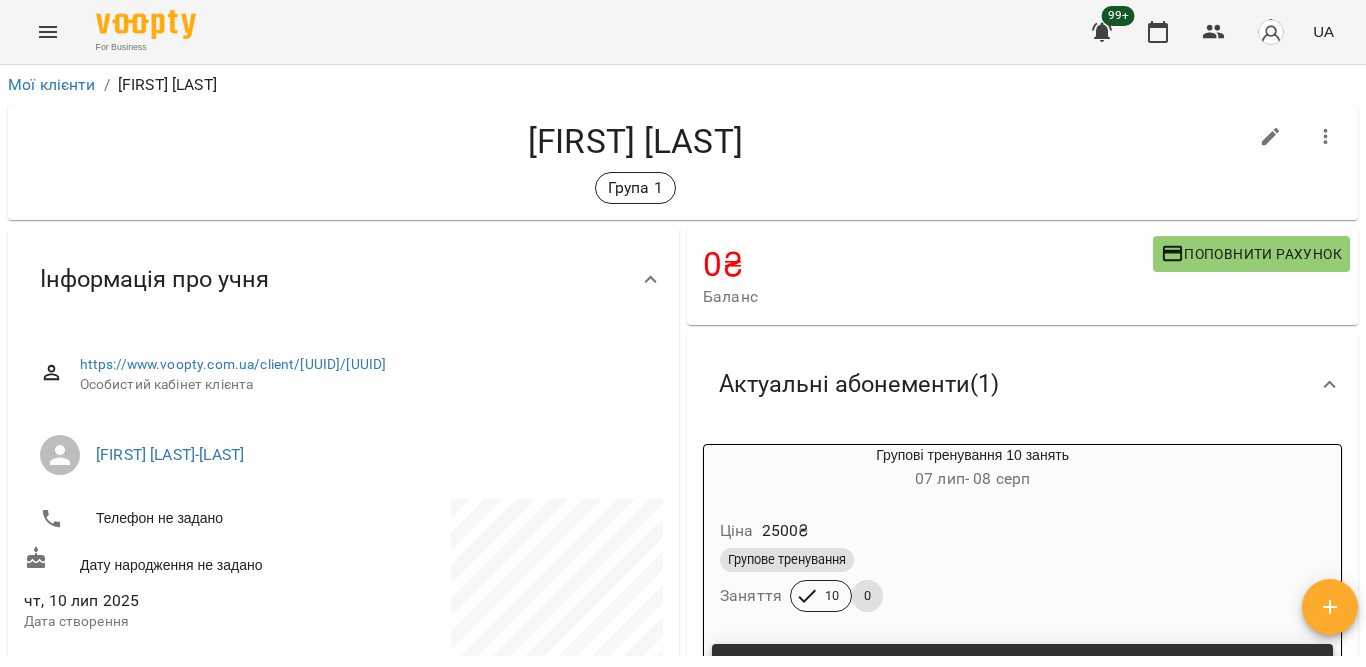 scroll, scrollTop: 100, scrollLeft: 0, axis: vertical 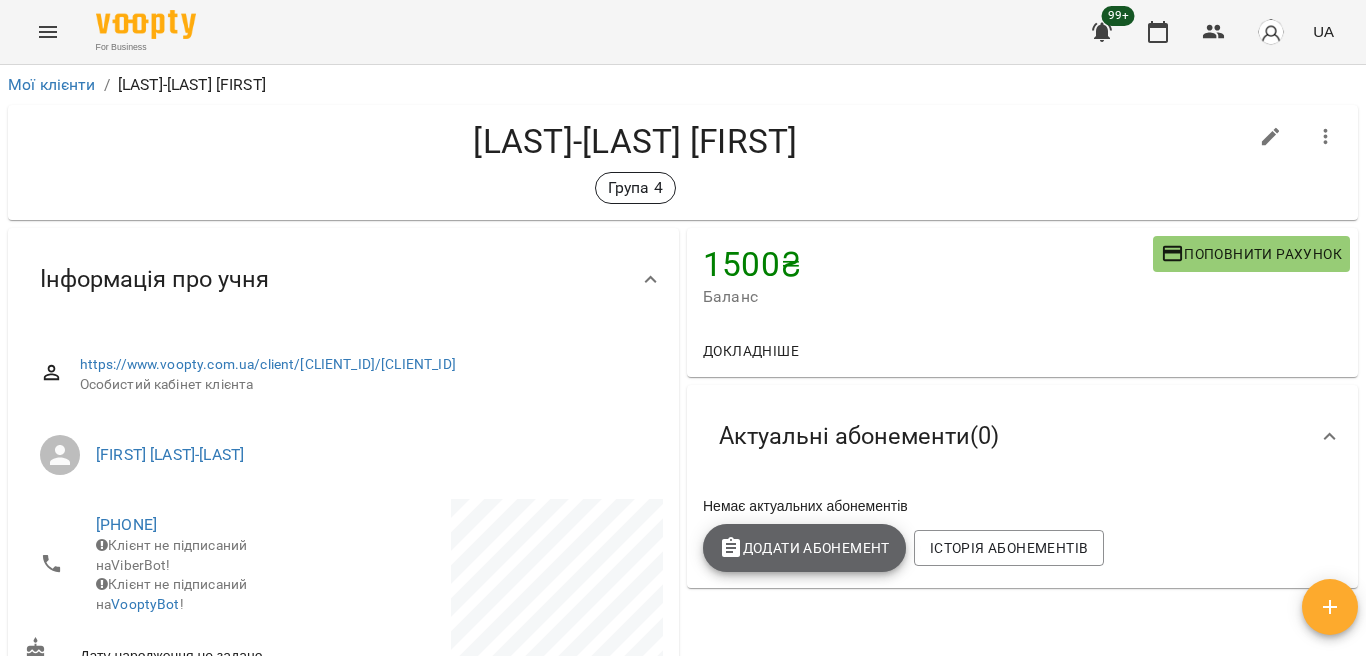 click on "Додати Абонемент" at bounding box center (804, 548) 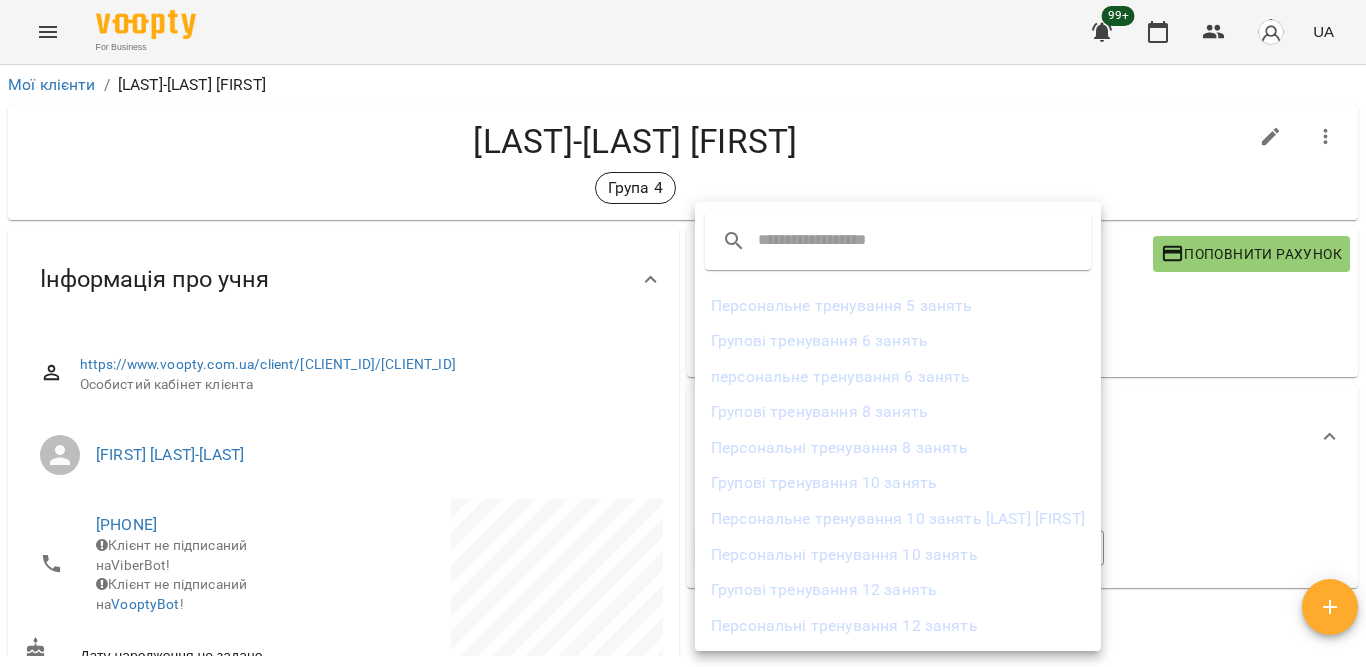 click on "Групові тренування 8 занять" at bounding box center (898, 412) 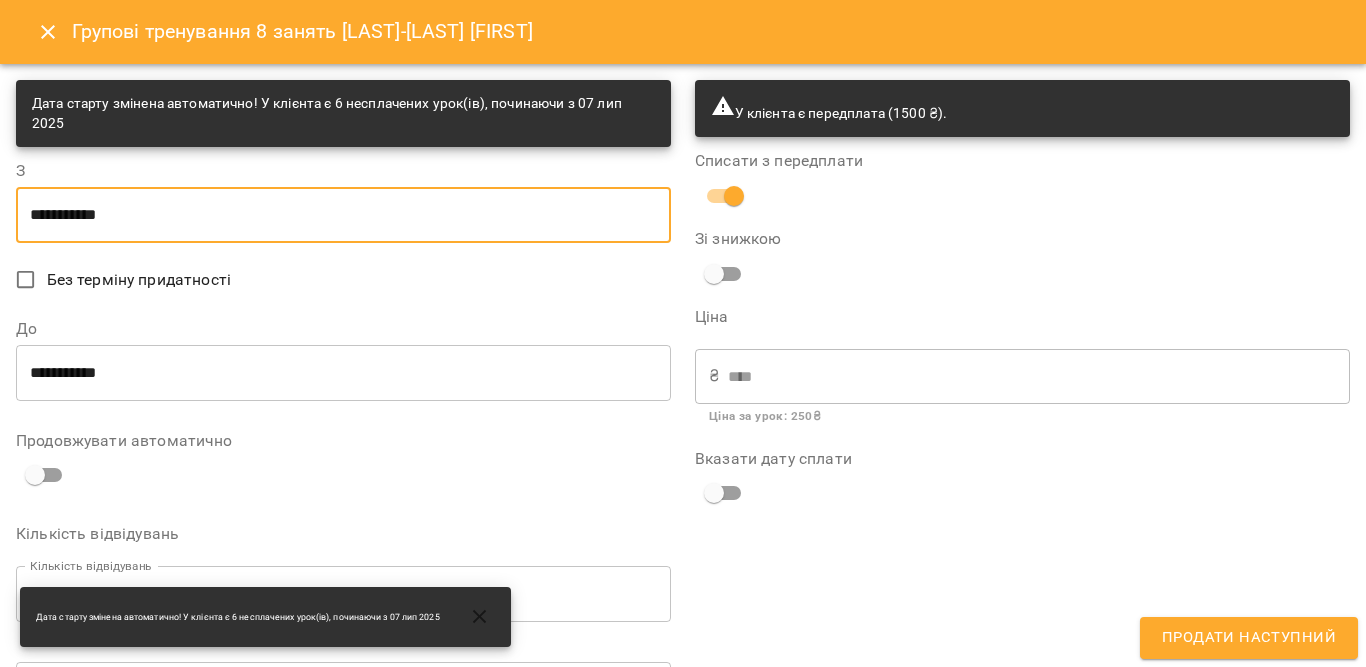 click on "**********" at bounding box center [343, 215] 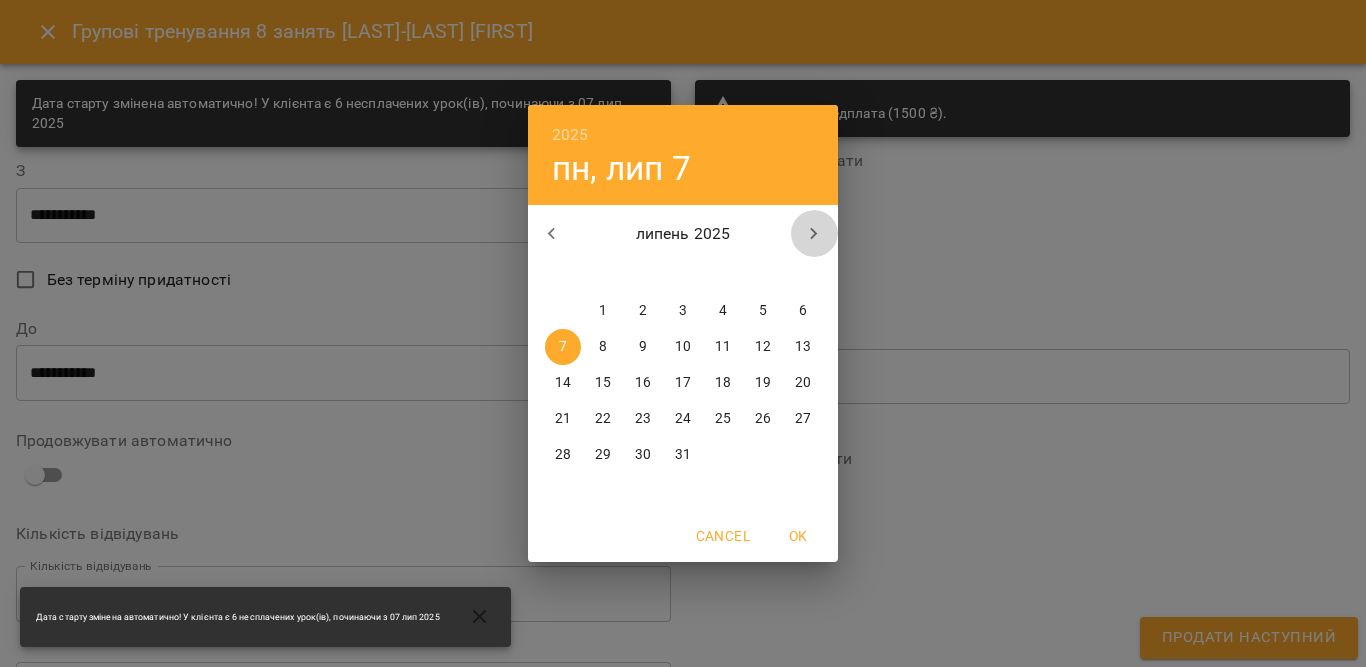 click 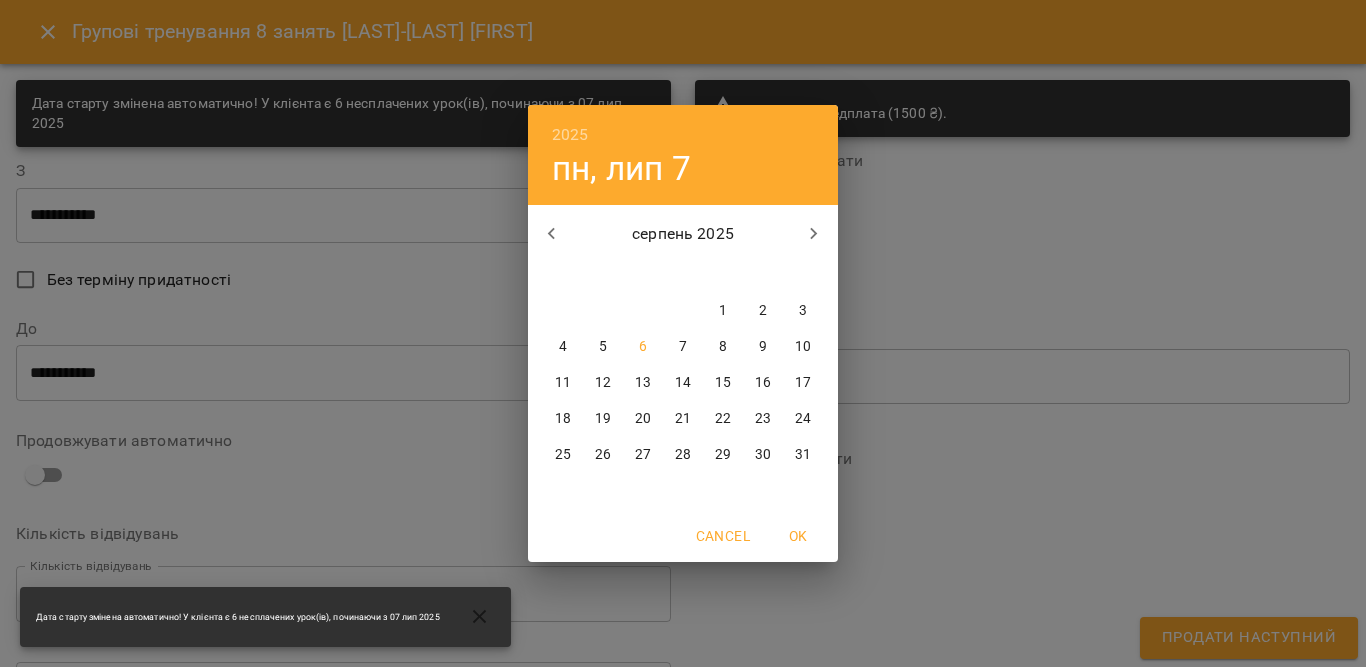 click on "6" at bounding box center (643, 347) 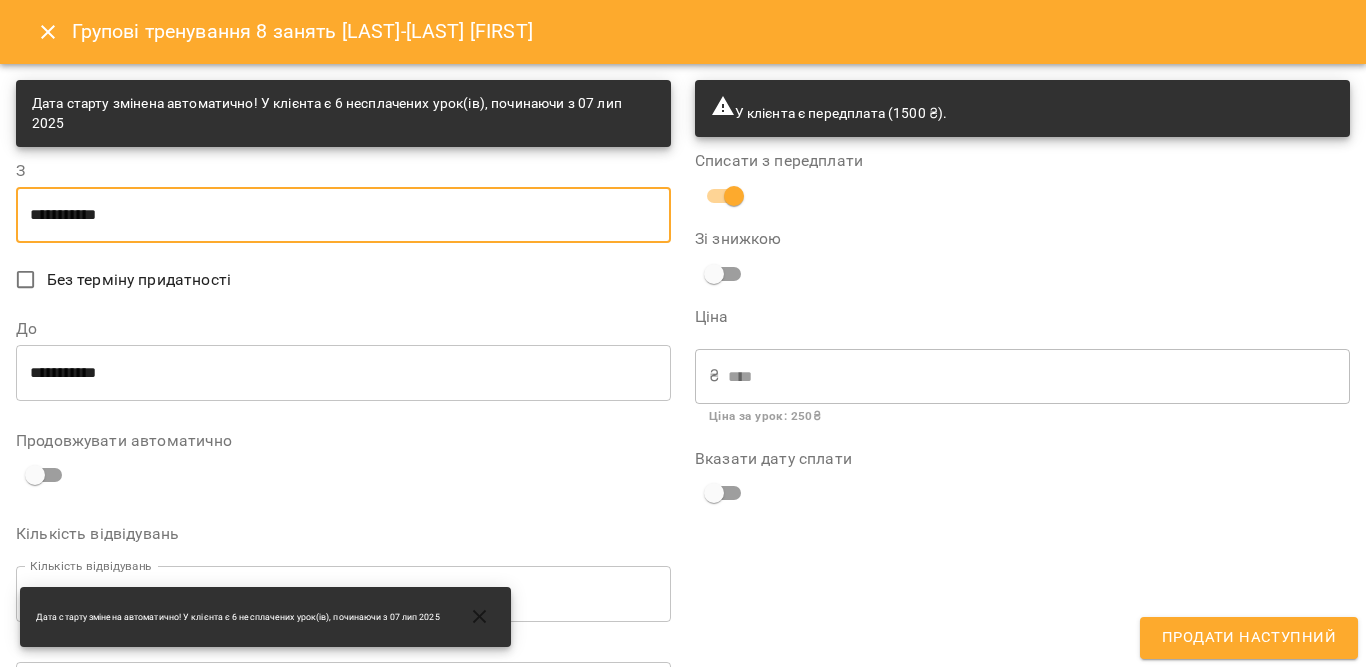type on "**********" 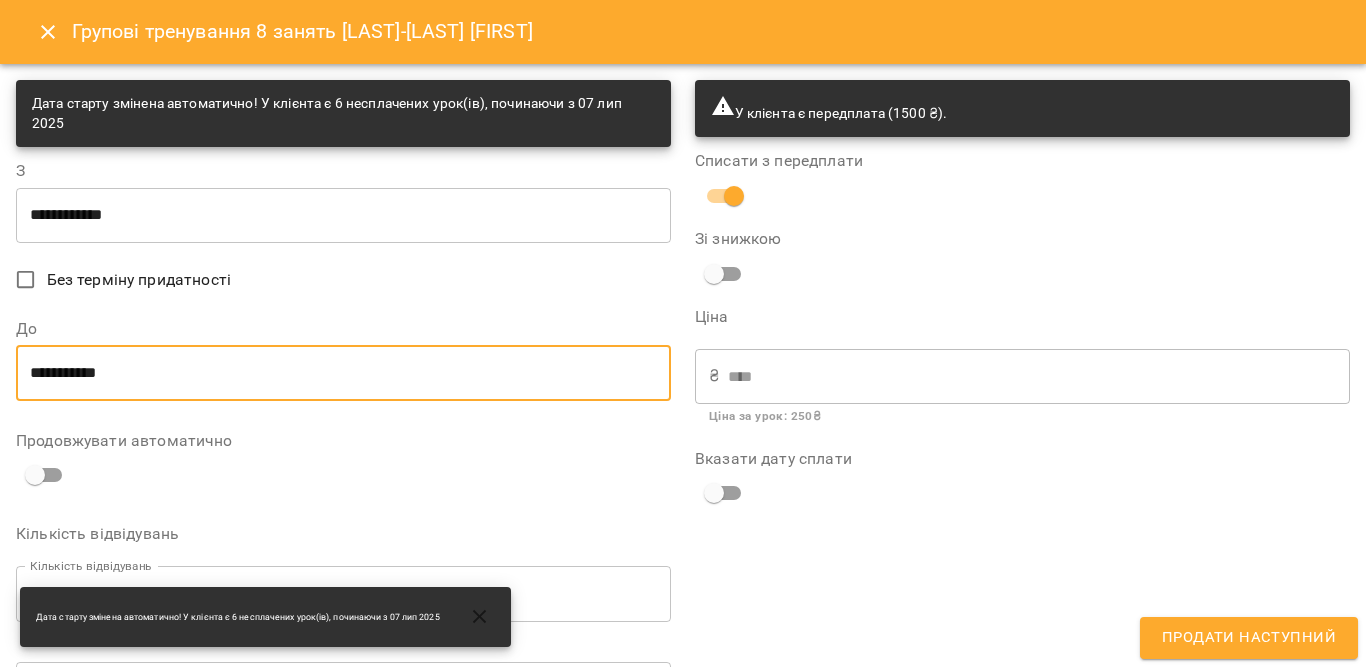 click on "**********" at bounding box center (343, 373) 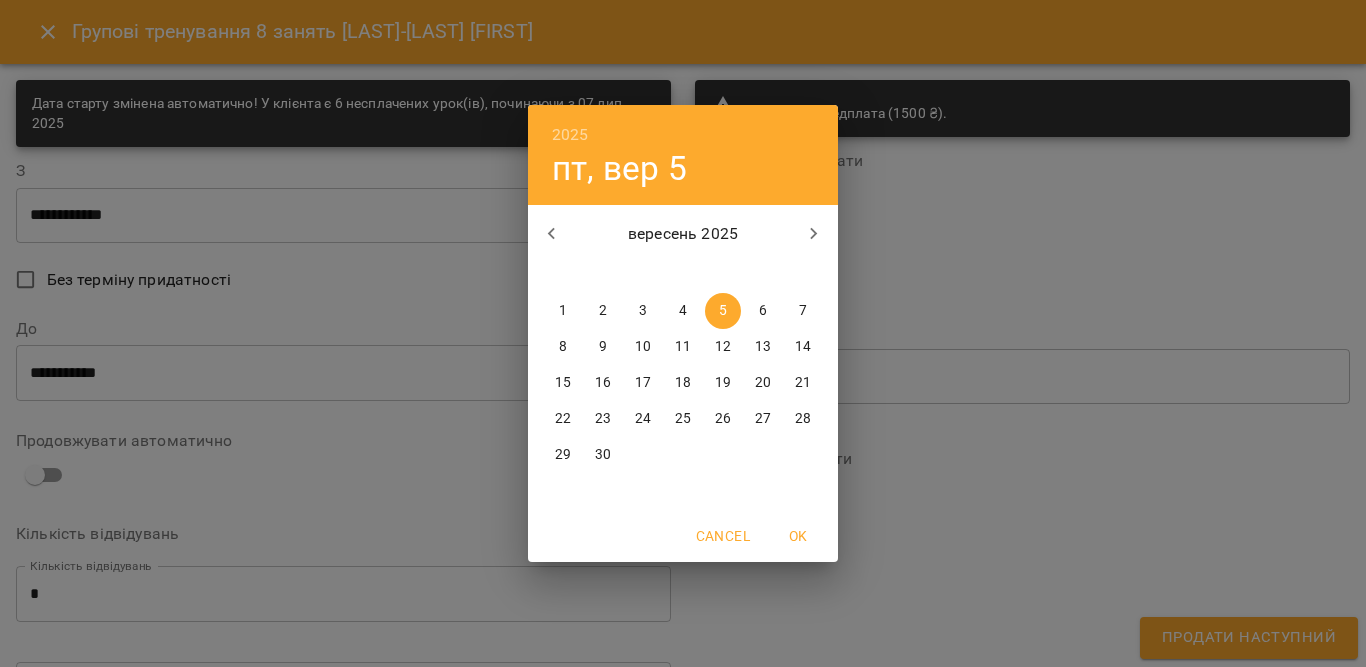 click on "6" at bounding box center [763, 311] 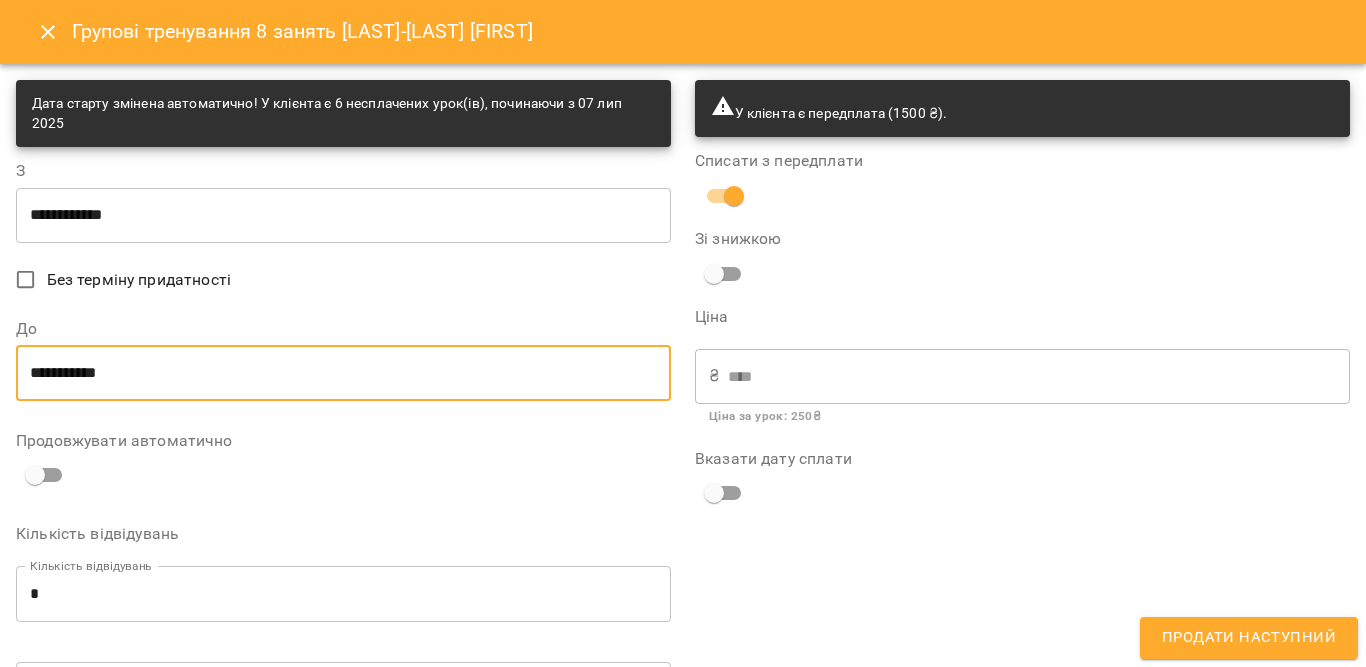 click on "Продати наступний" at bounding box center [1249, 638] 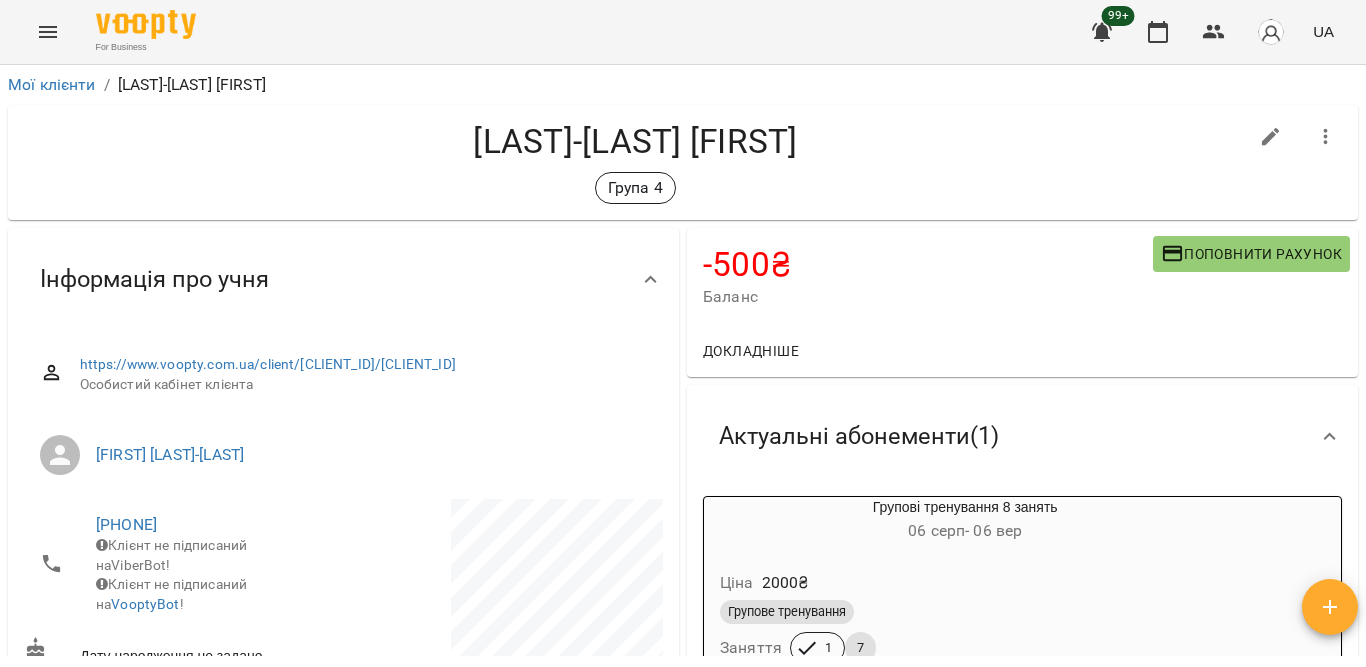 click on "Групові тренування 8 занять 06 серп  -   06 вер" at bounding box center [965, 521] 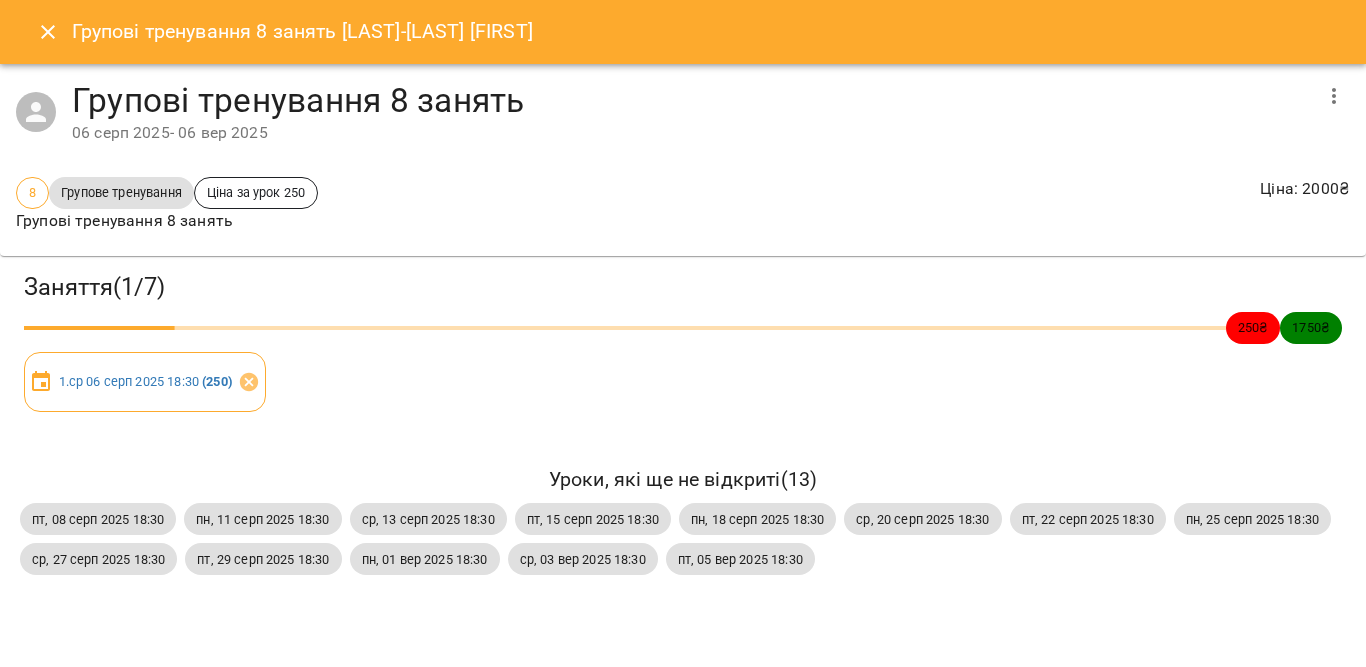 click 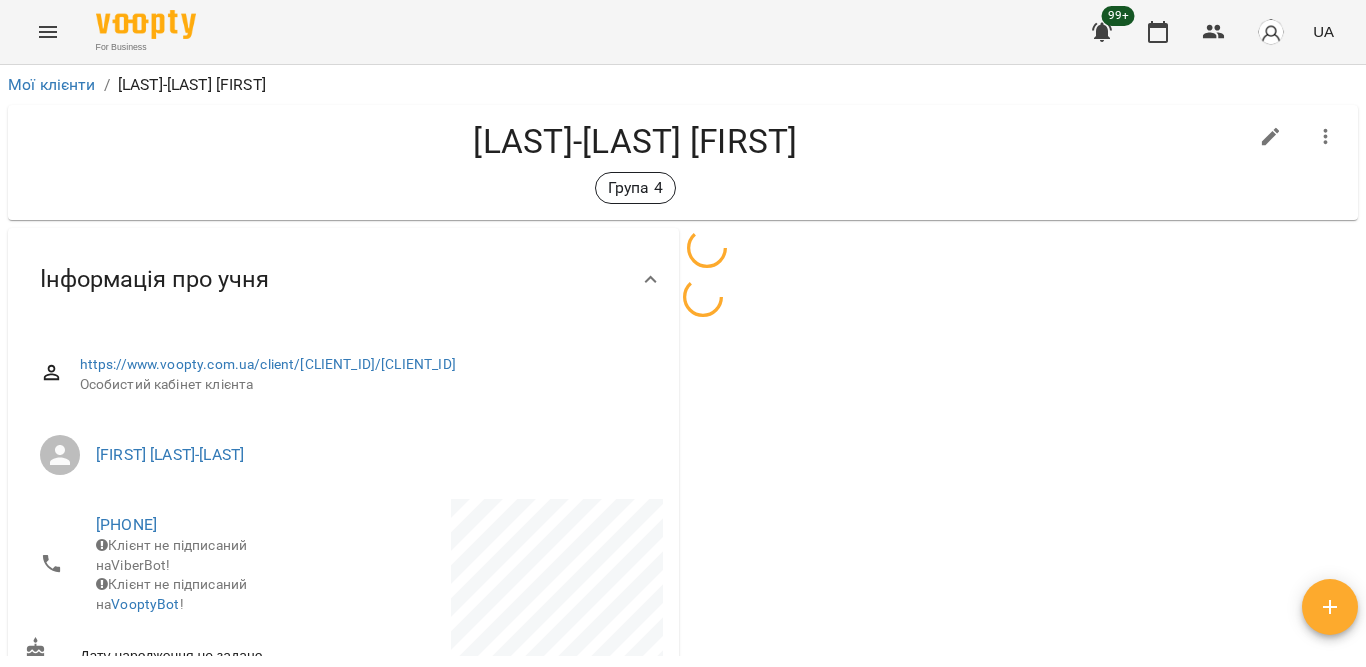 scroll, scrollTop: 35, scrollLeft: 0, axis: vertical 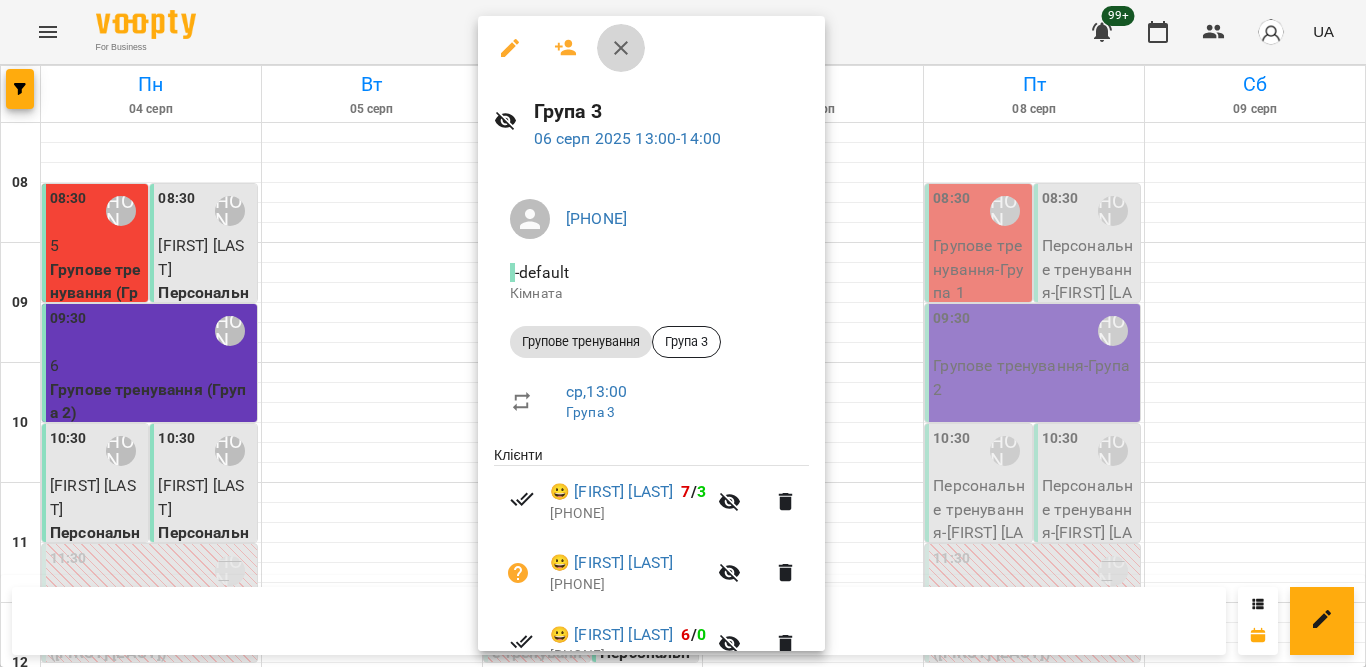 click 